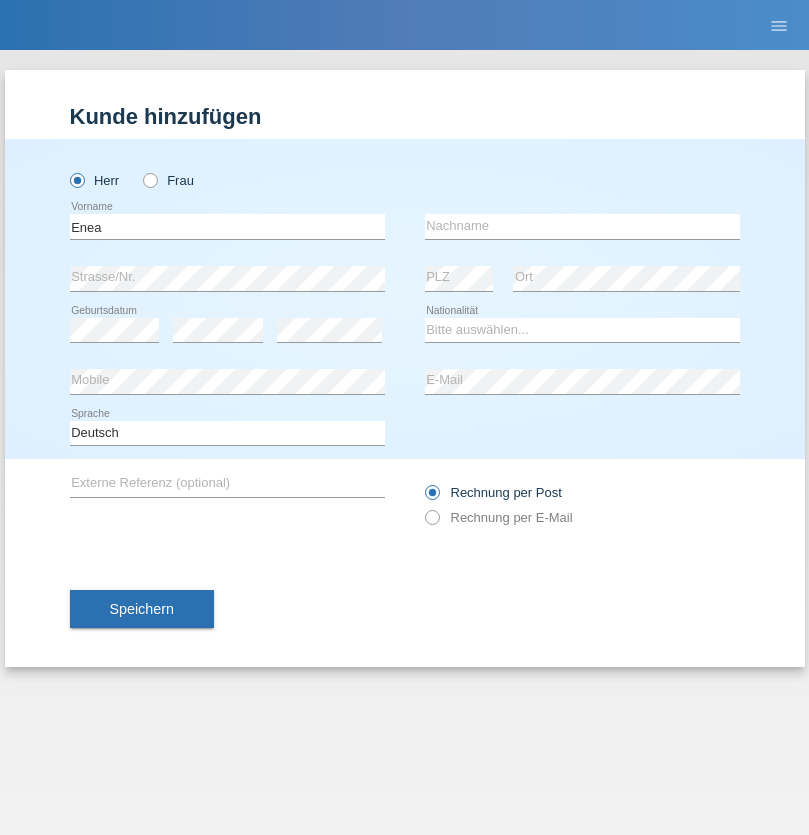 scroll, scrollTop: 0, scrollLeft: 0, axis: both 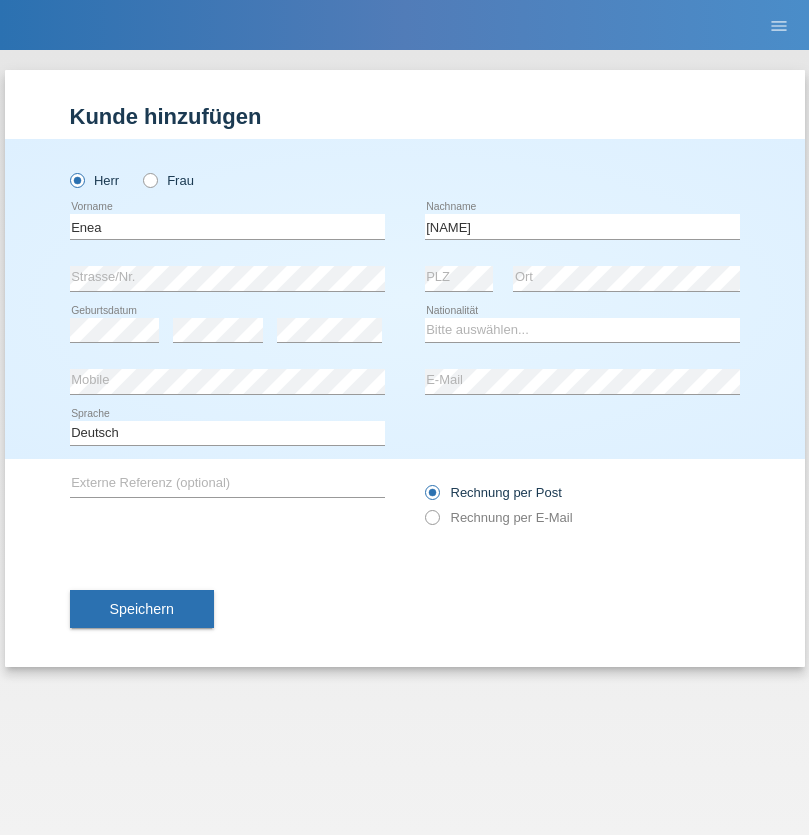 type on "Andrei" 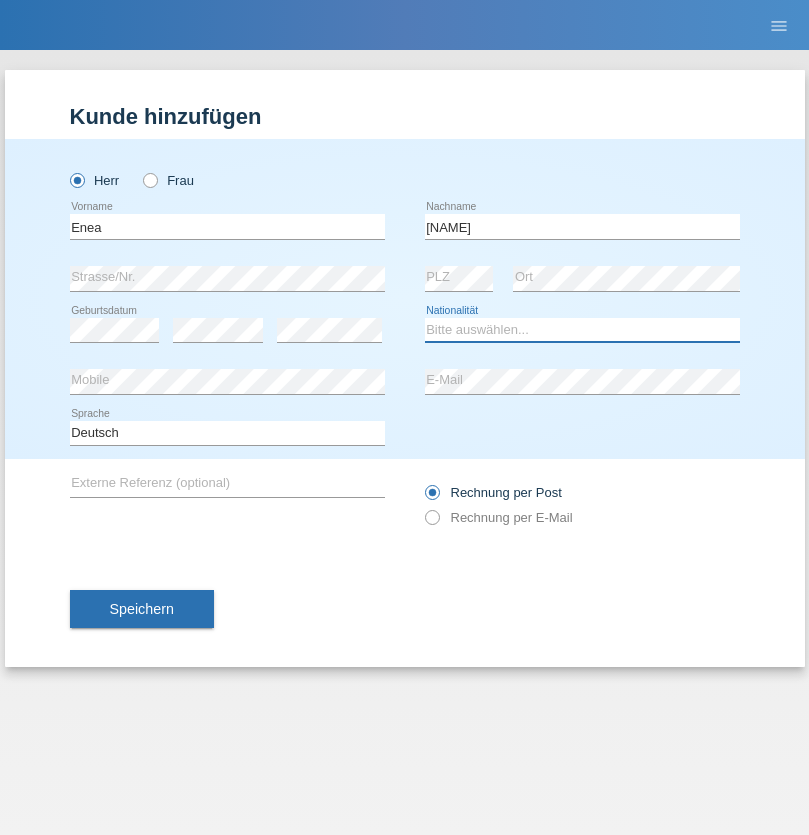 select on "OM" 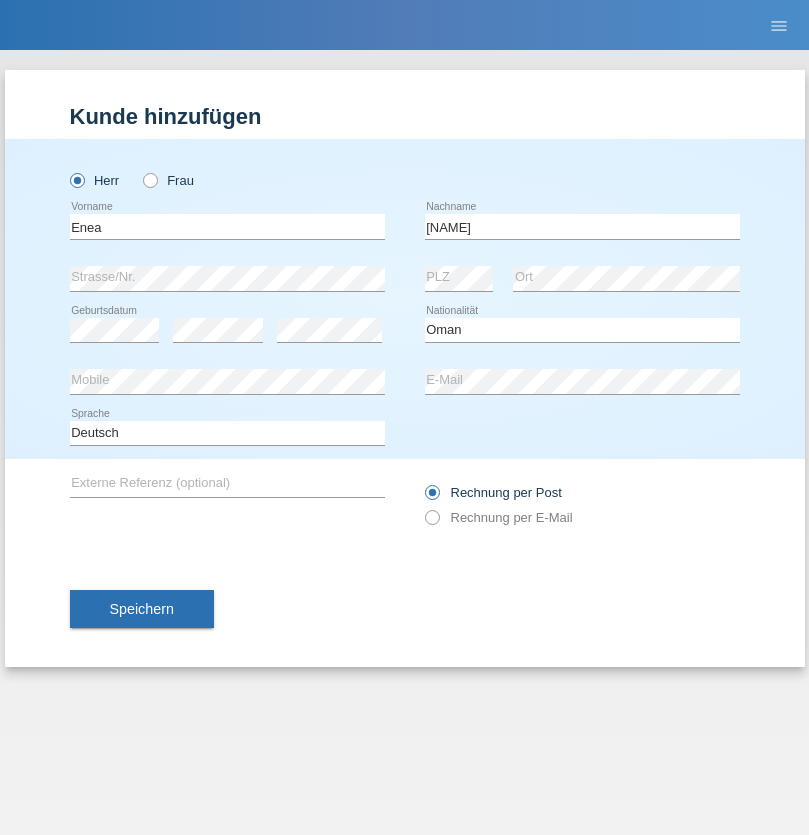select on "C" 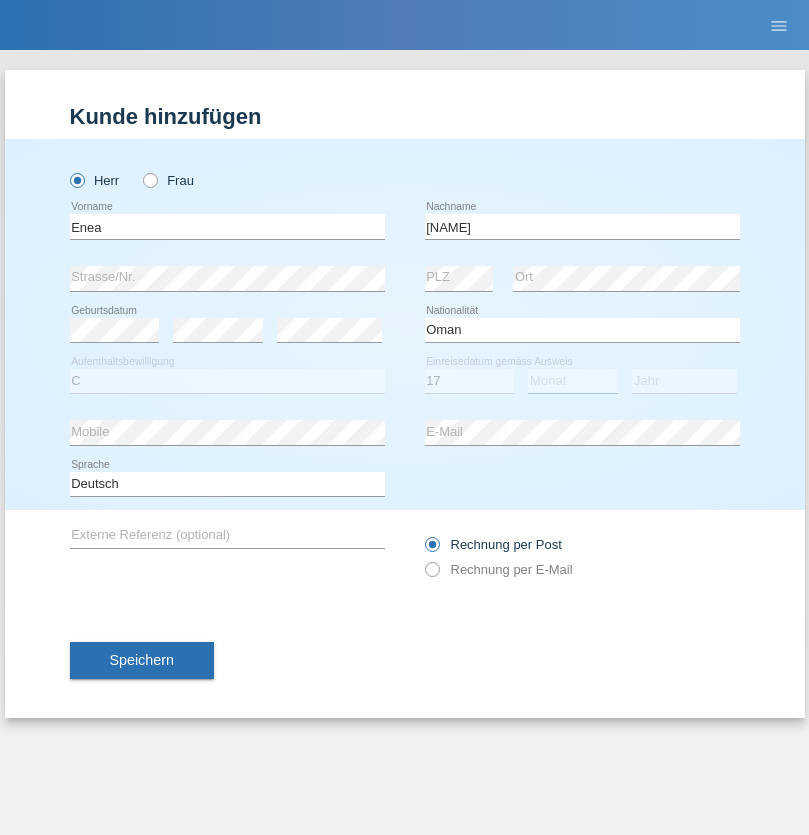 select on "06" 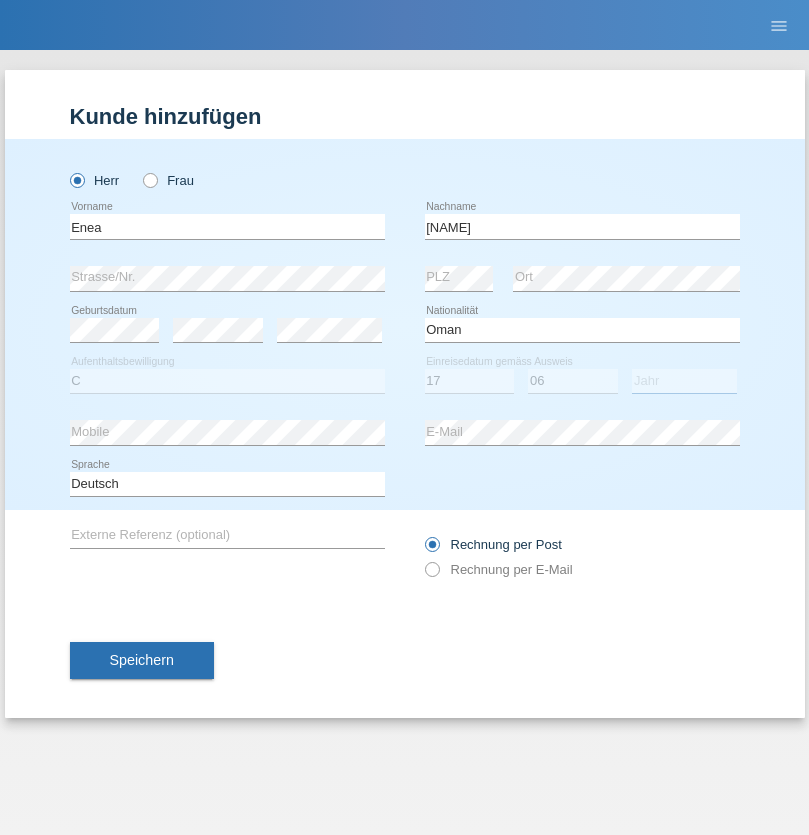 select on "2021" 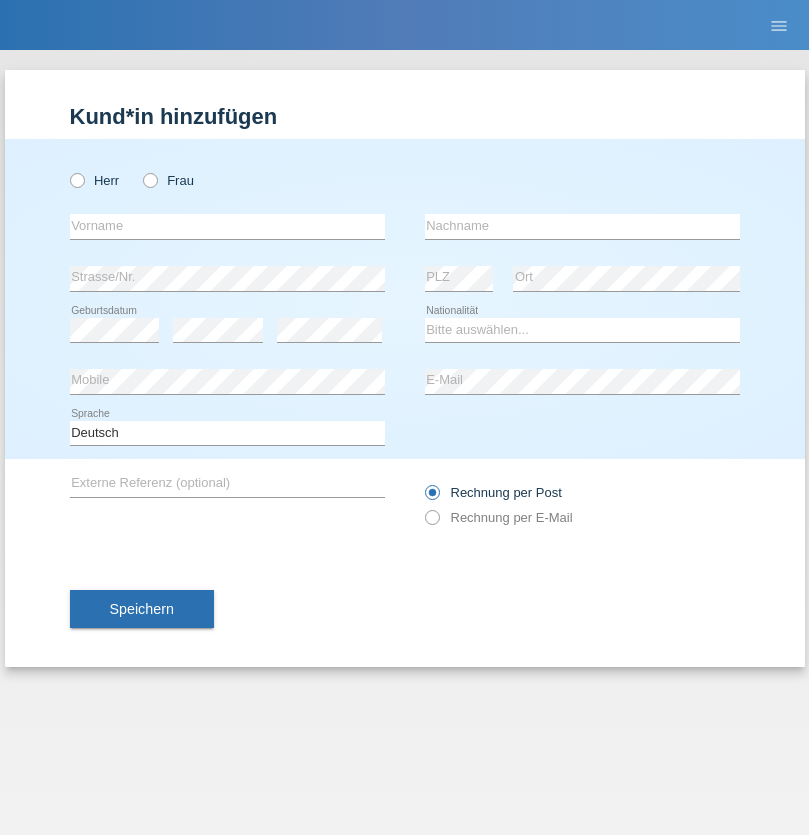 scroll, scrollTop: 0, scrollLeft: 0, axis: both 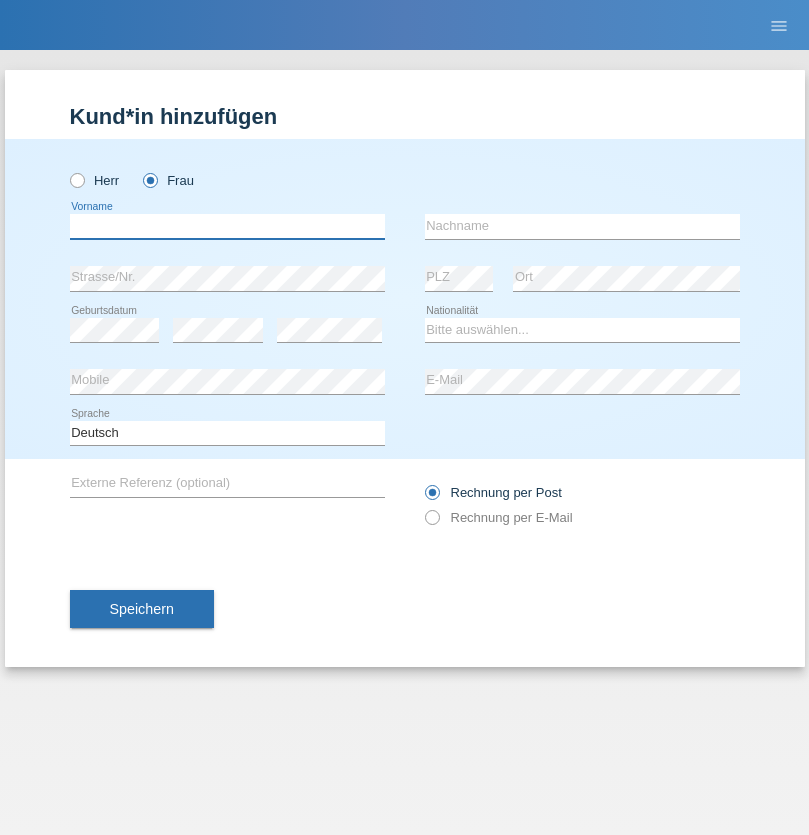 click at bounding box center (227, 226) 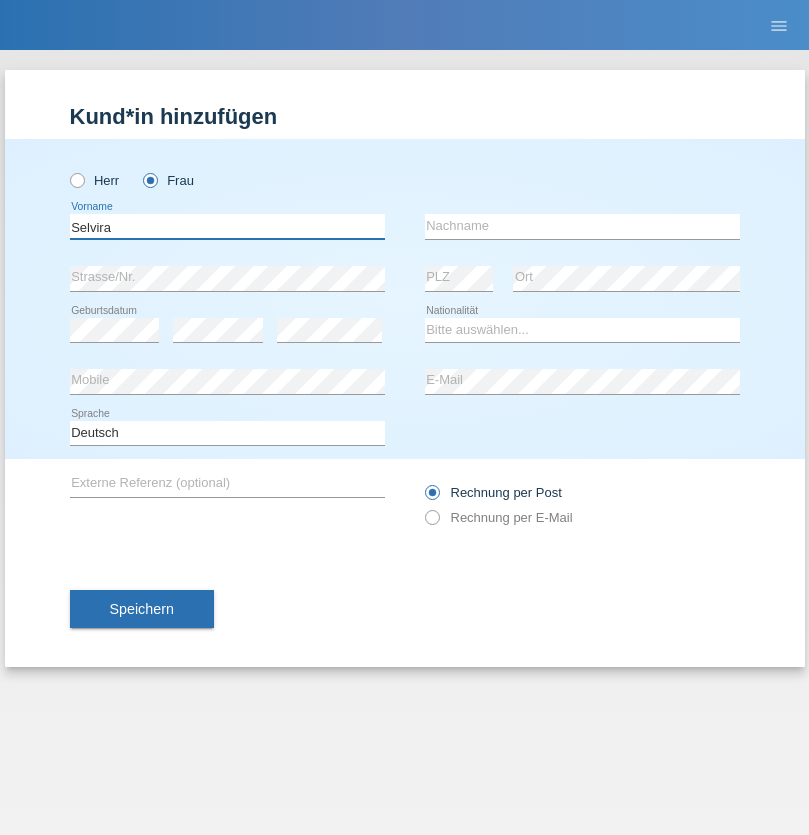 type on "Selvira" 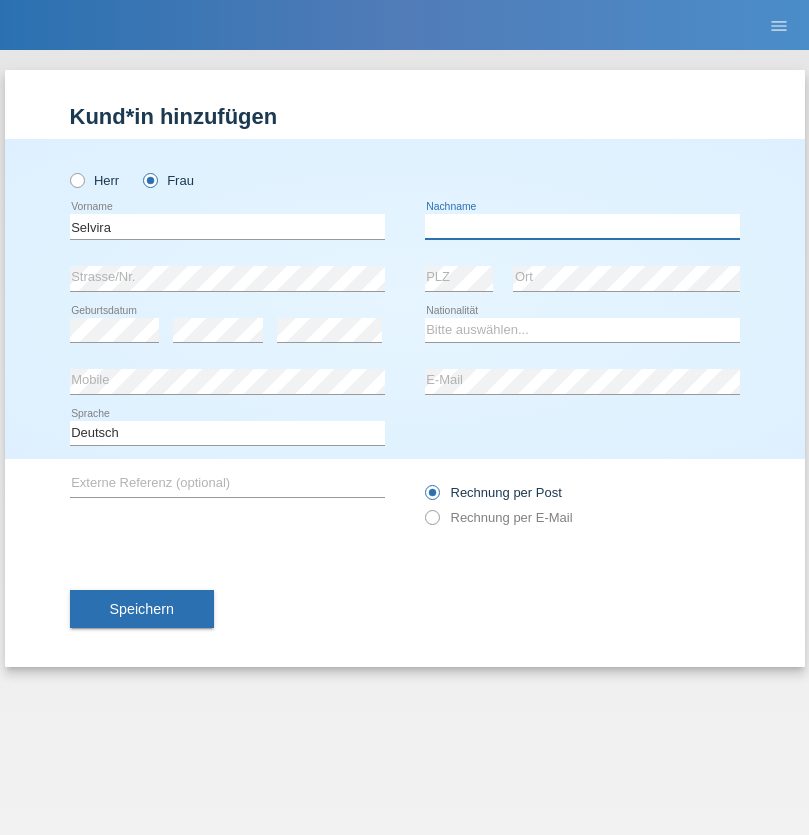 click at bounding box center [582, 226] 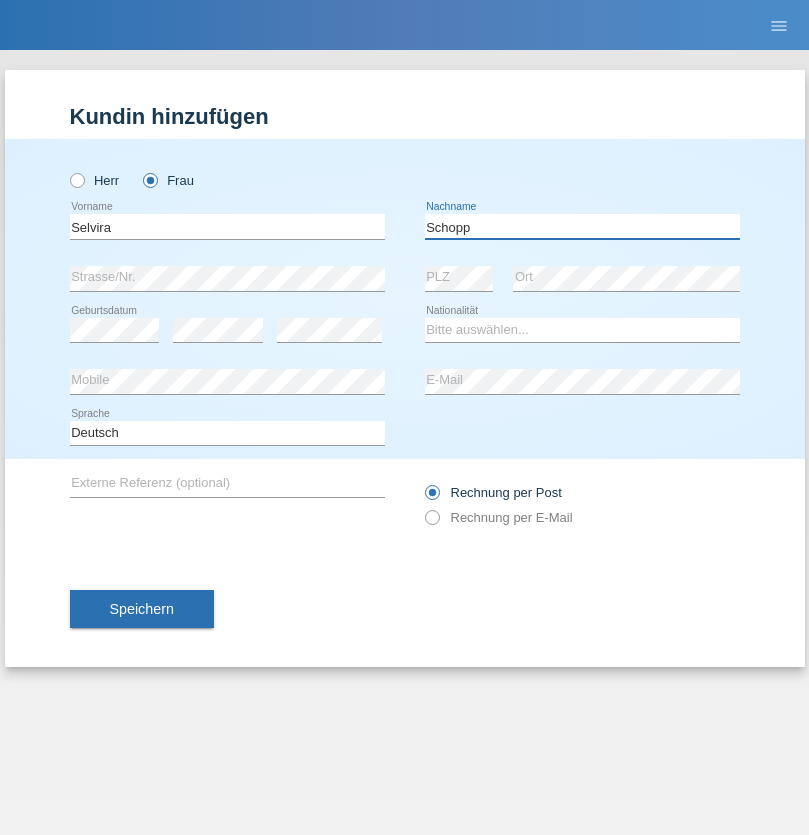 type on "Schopp" 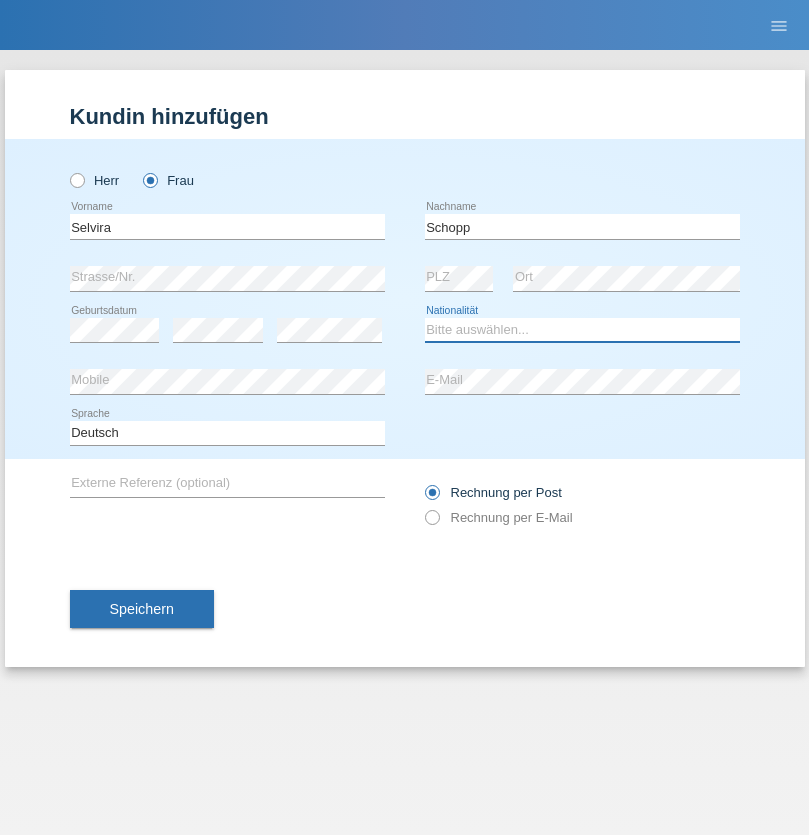 select on "CH" 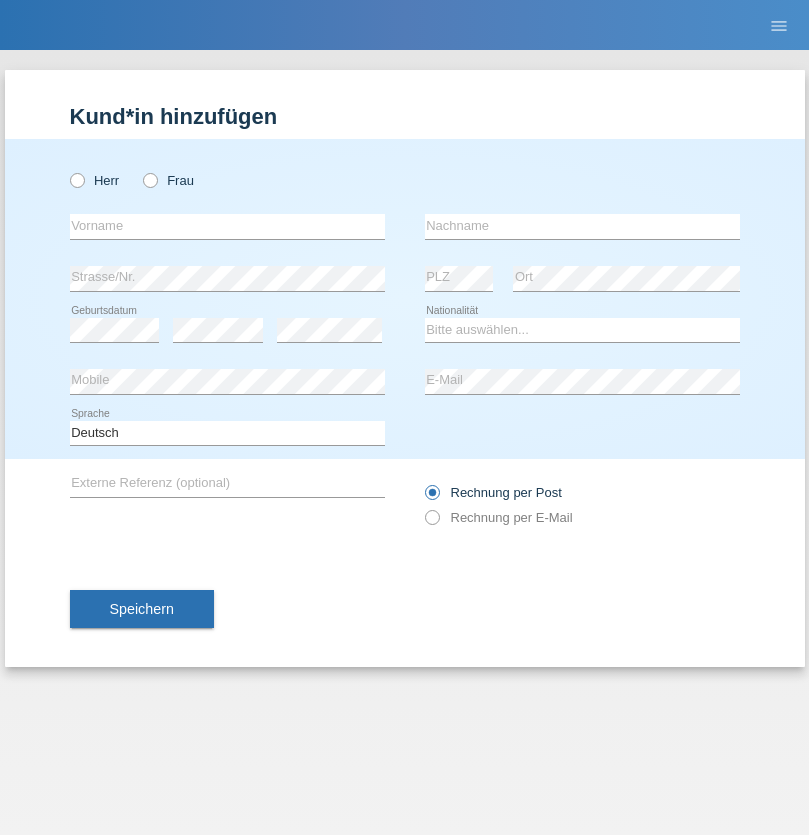 scroll, scrollTop: 0, scrollLeft: 0, axis: both 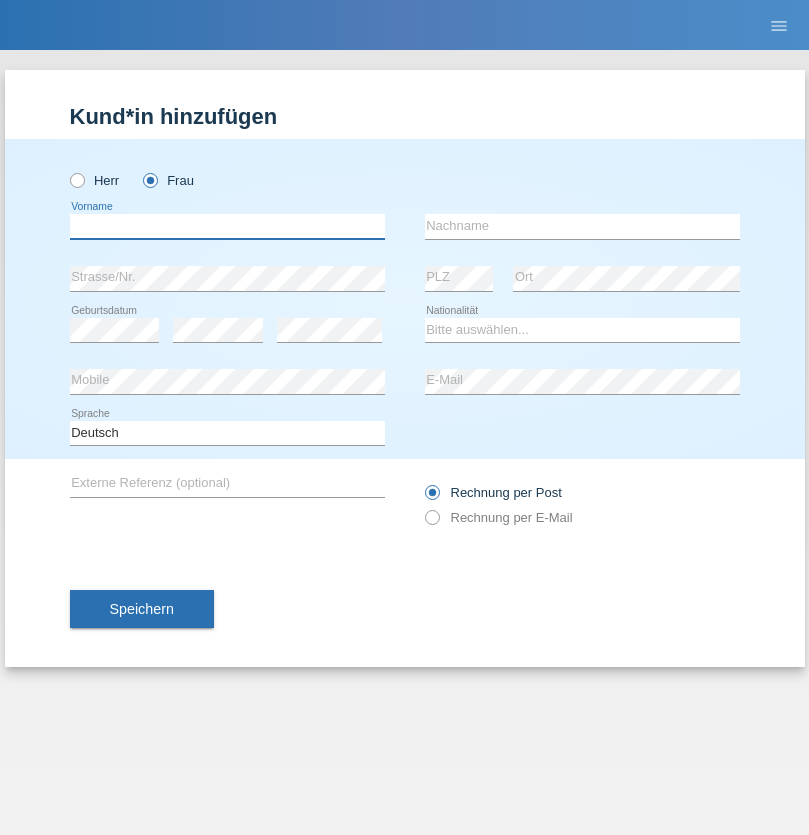 click at bounding box center [227, 226] 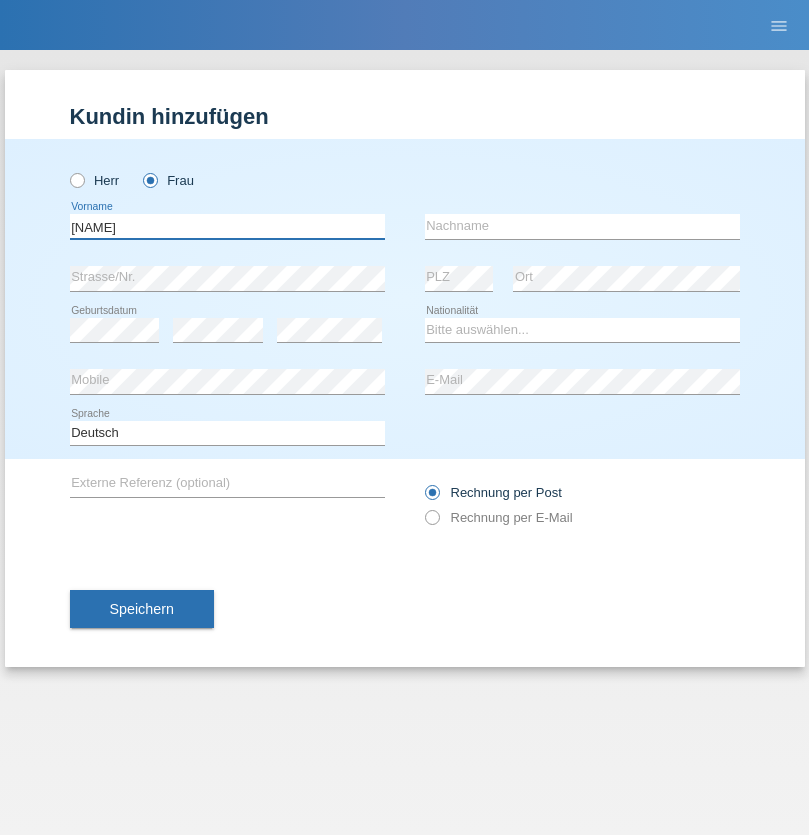 type on "MICHAELA" 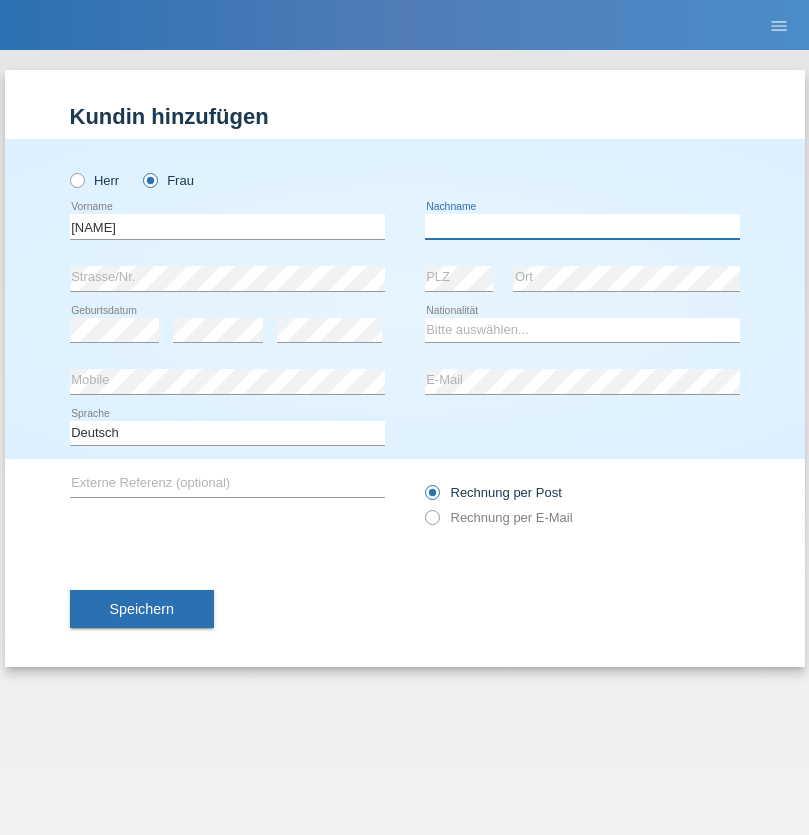 click at bounding box center [582, 226] 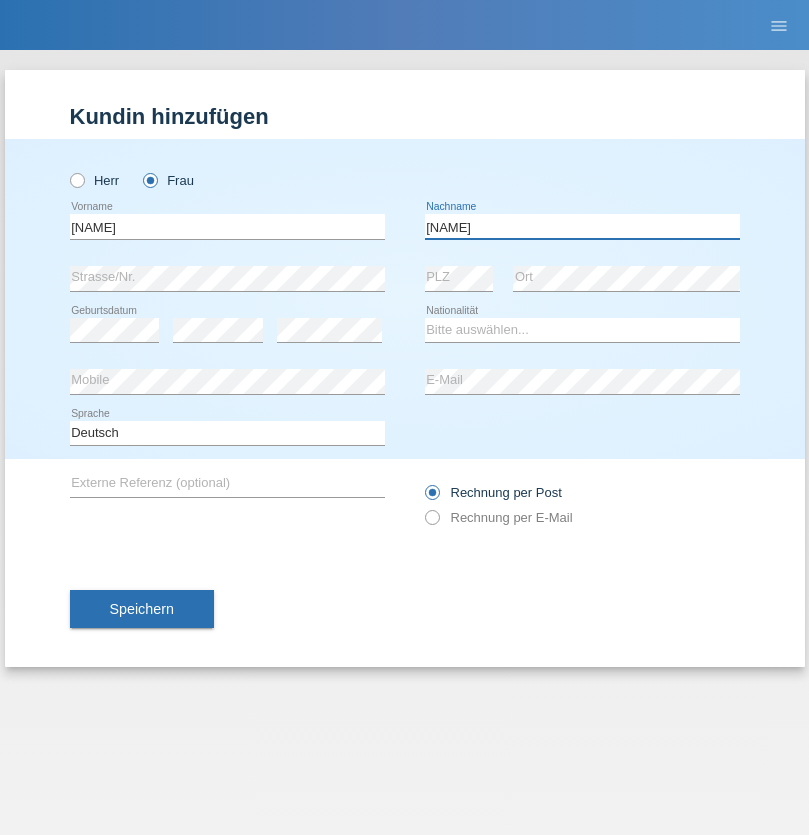 type on "BERNATOVA" 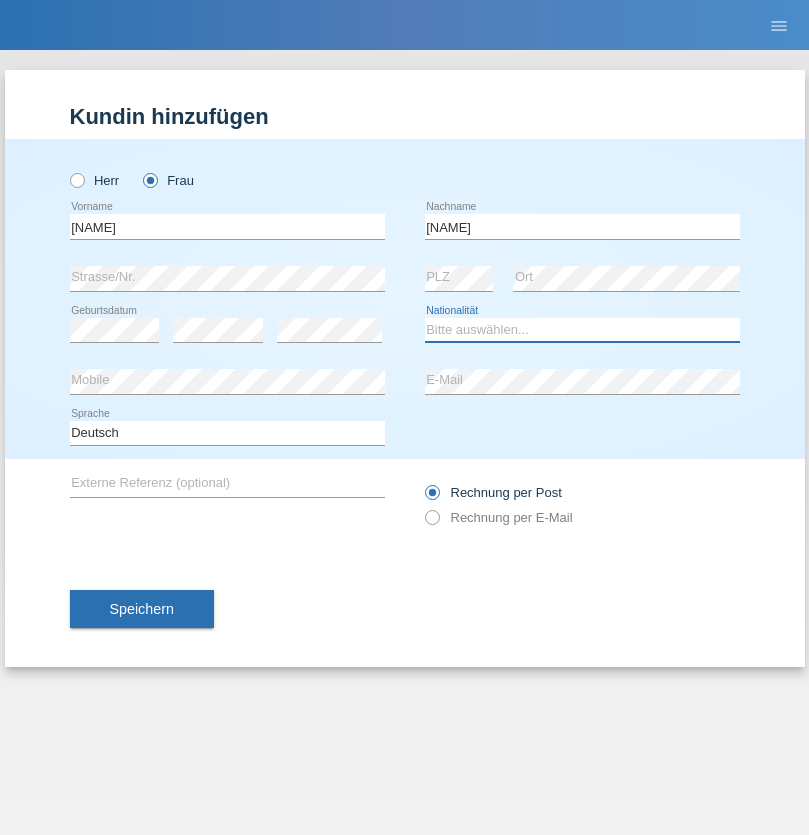 select on "SK" 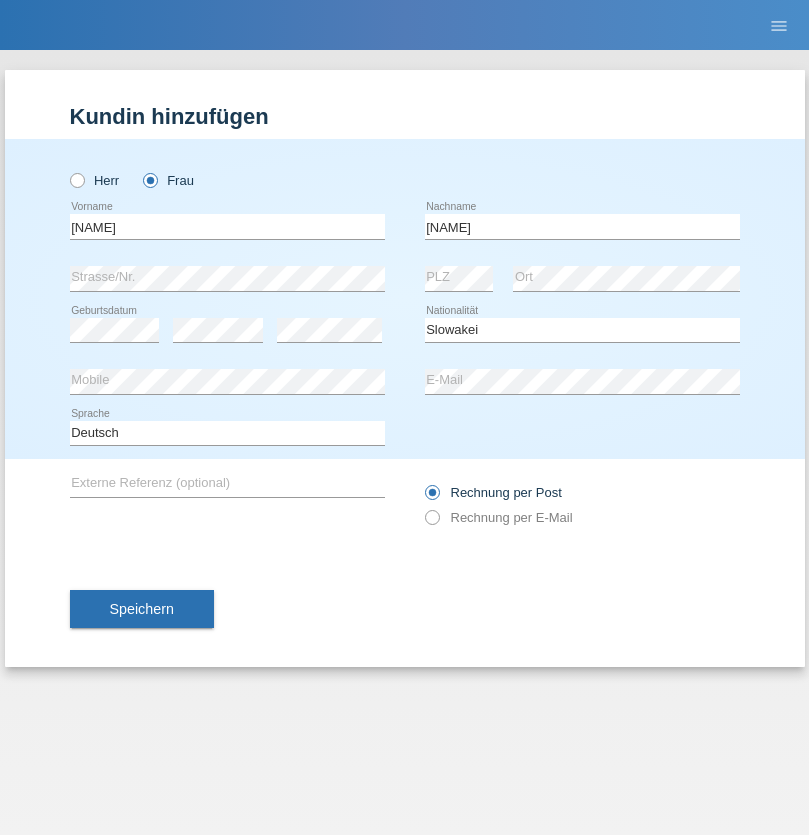 select on "C" 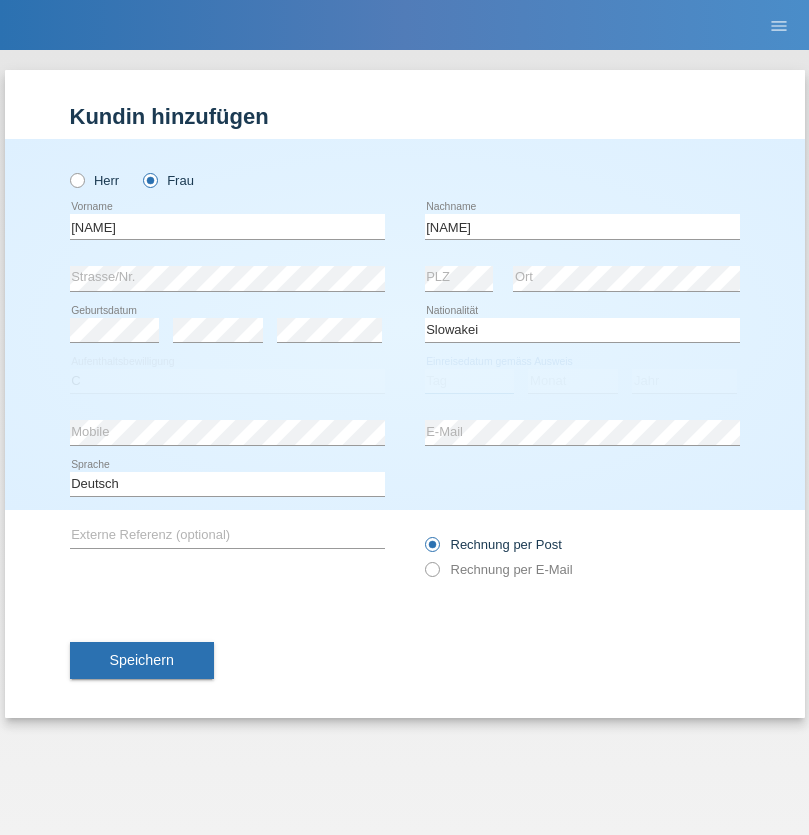 select on "05" 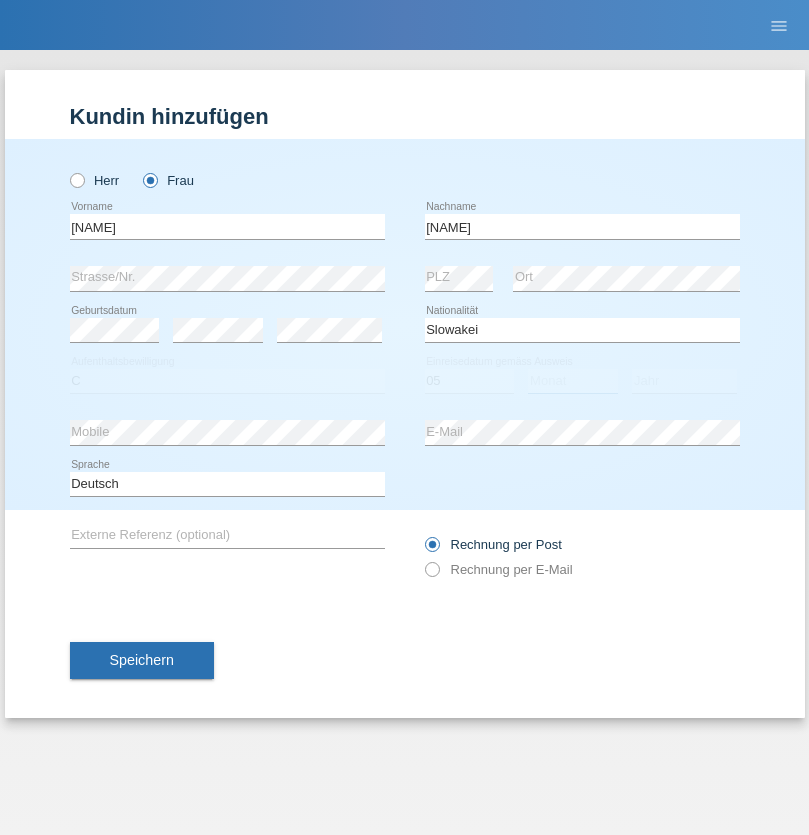 select on "04" 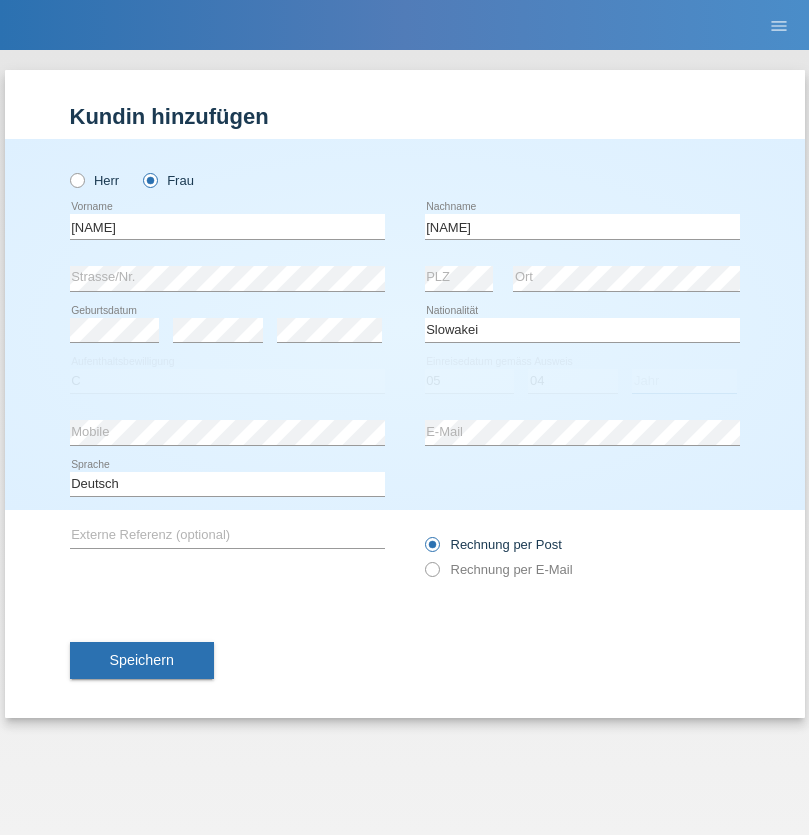 select on "2014" 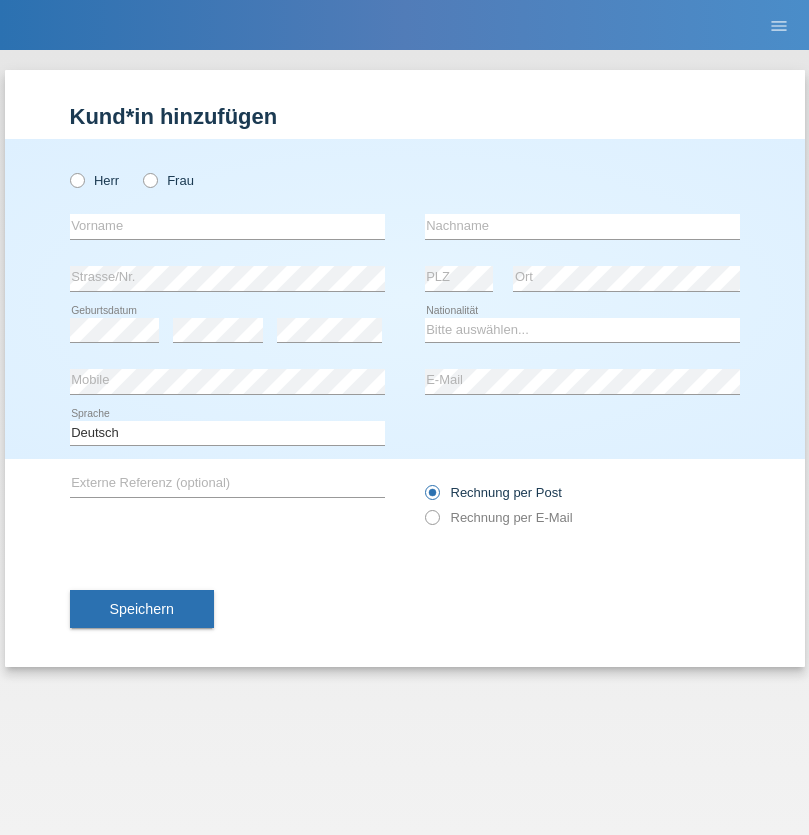 scroll, scrollTop: 0, scrollLeft: 0, axis: both 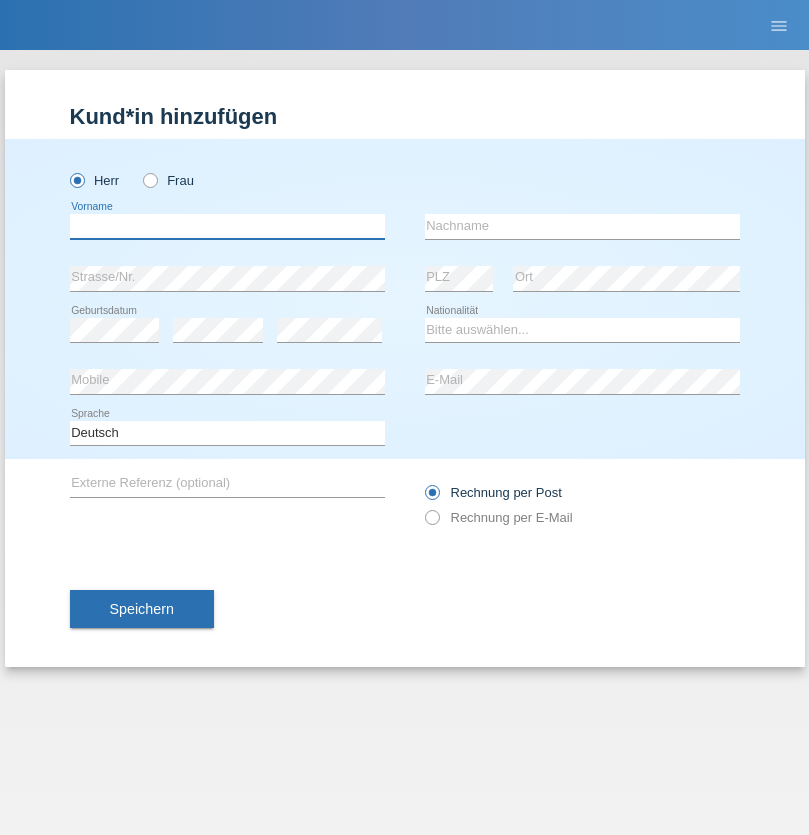 click at bounding box center [227, 226] 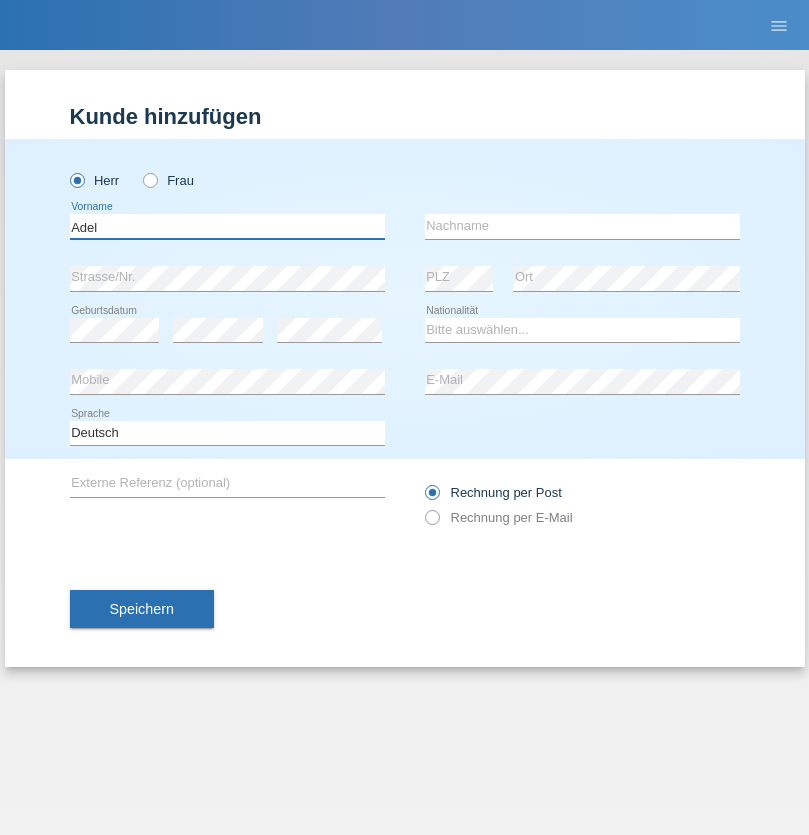 type on "Adel" 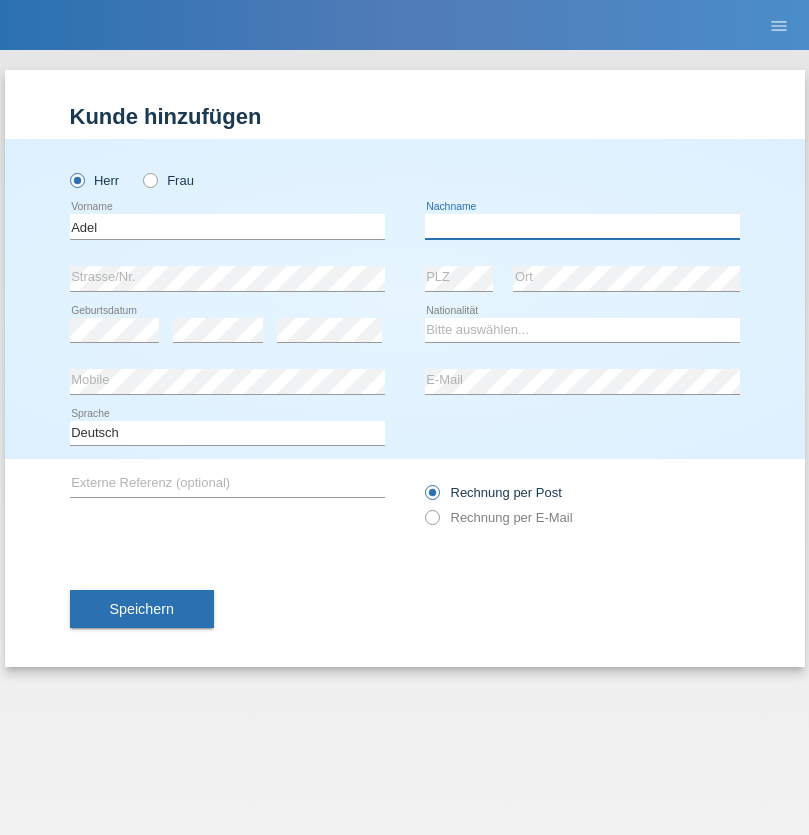 click at bounding box center (582, 226) 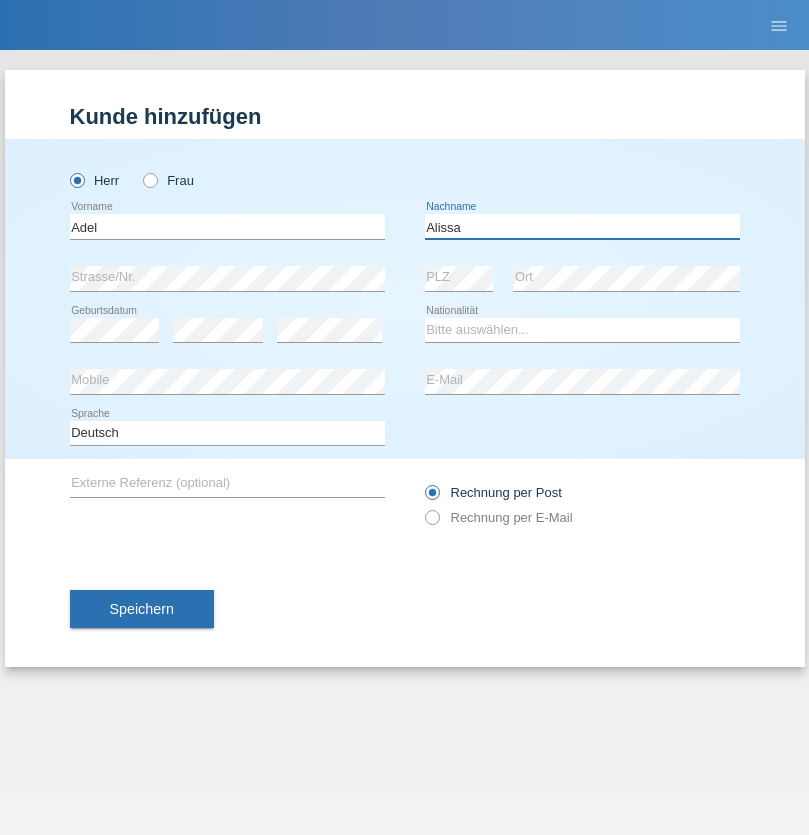 type on "Alissa" 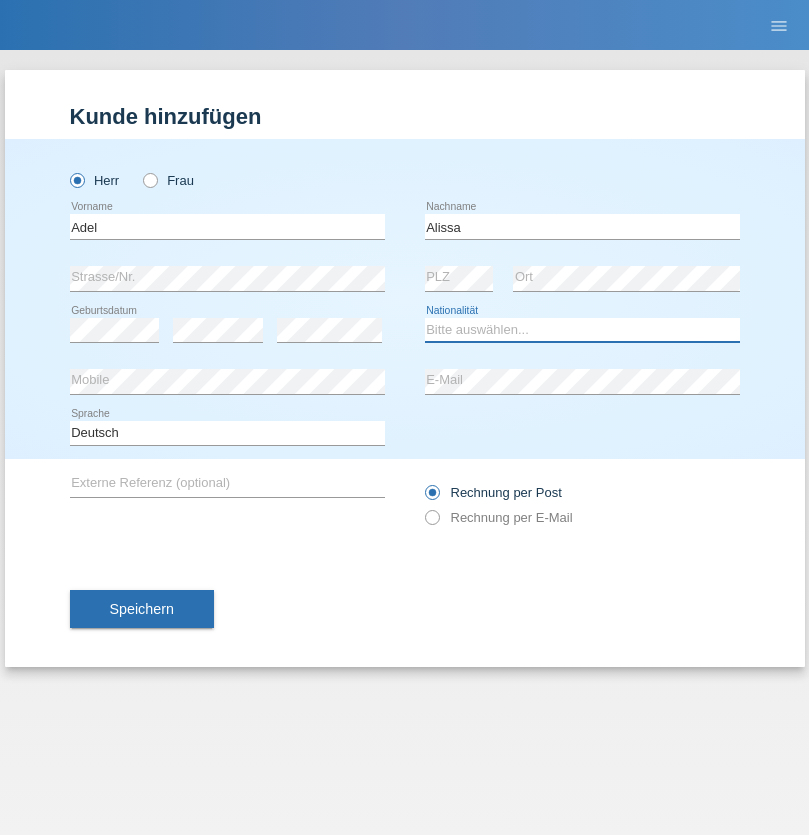 select on "SY" 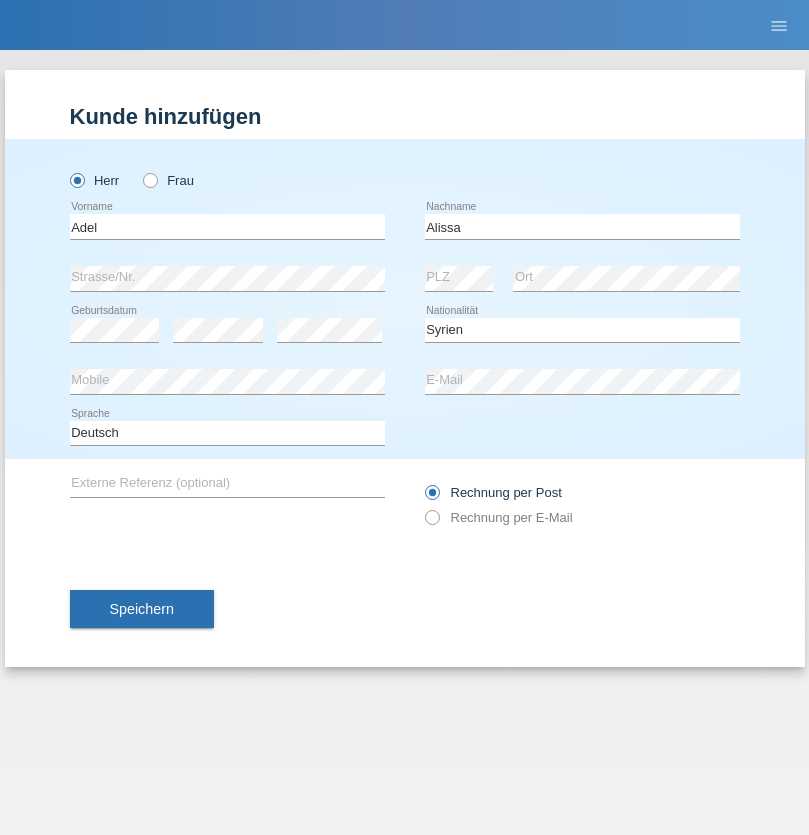 select on "C" 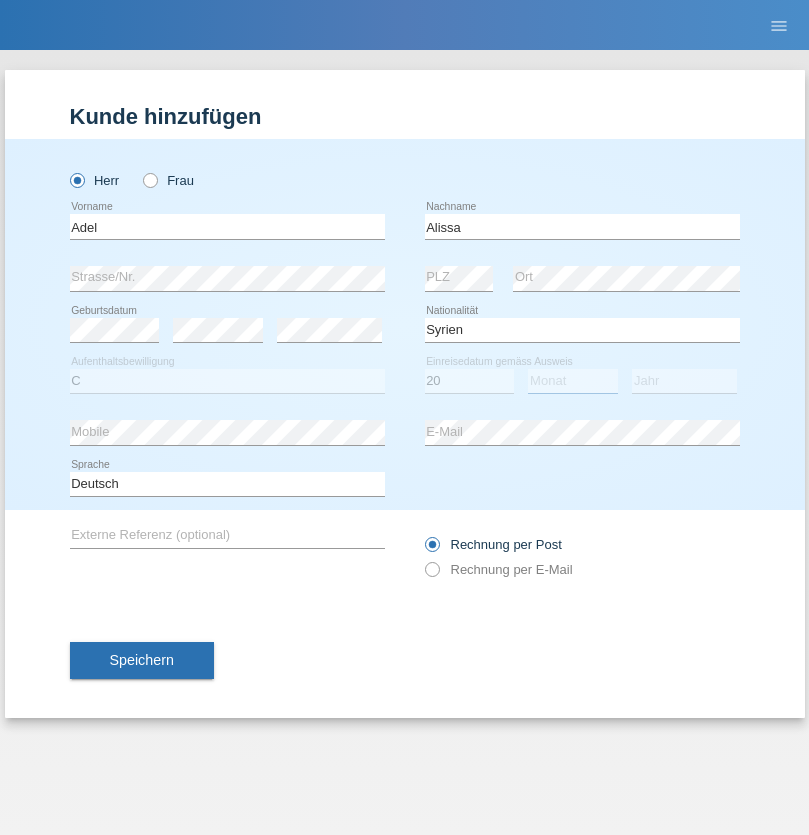 select on "09" 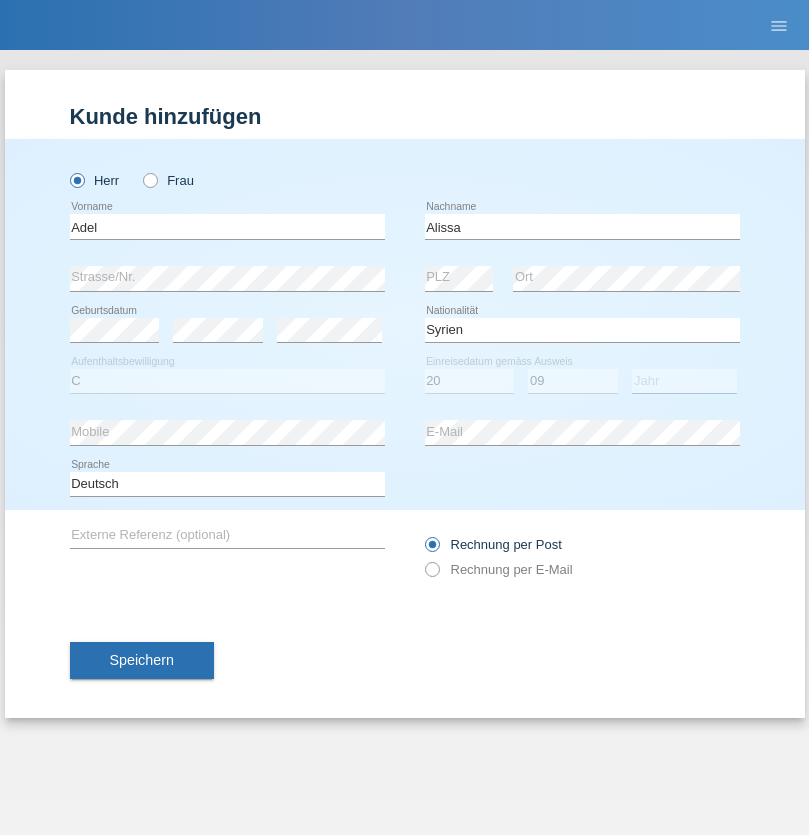 select on "2018" 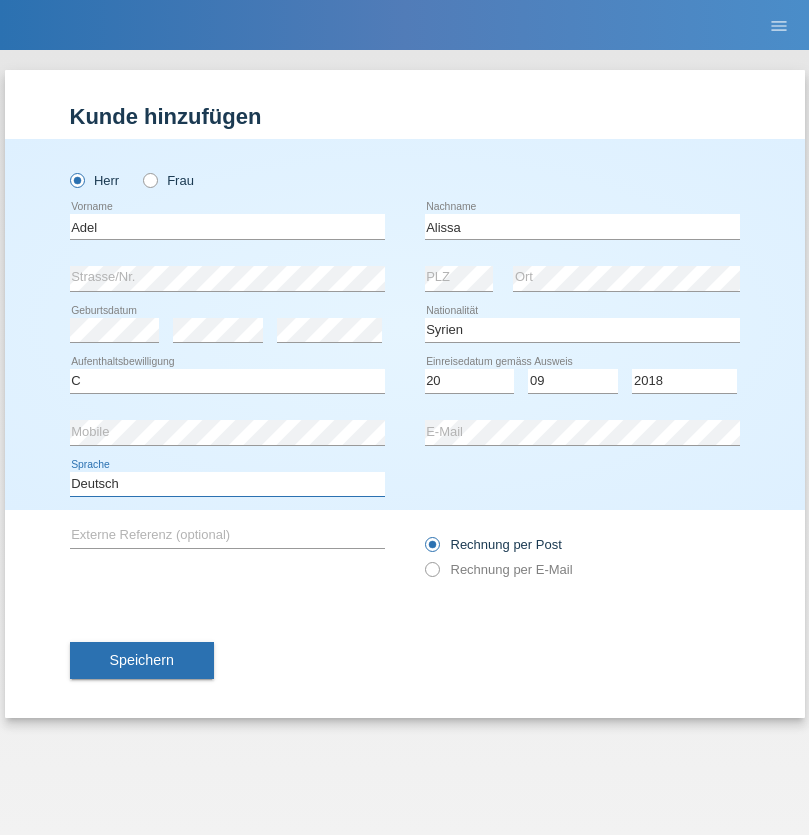 select on "en" 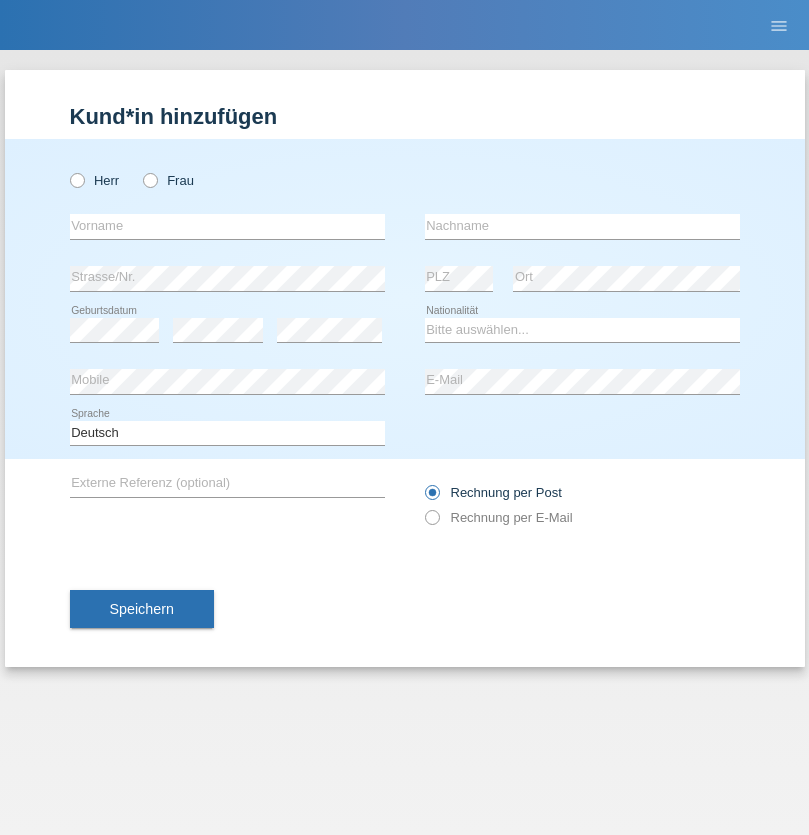 scroll, scrollTop: 0, scrollLeft: 0, axis: both 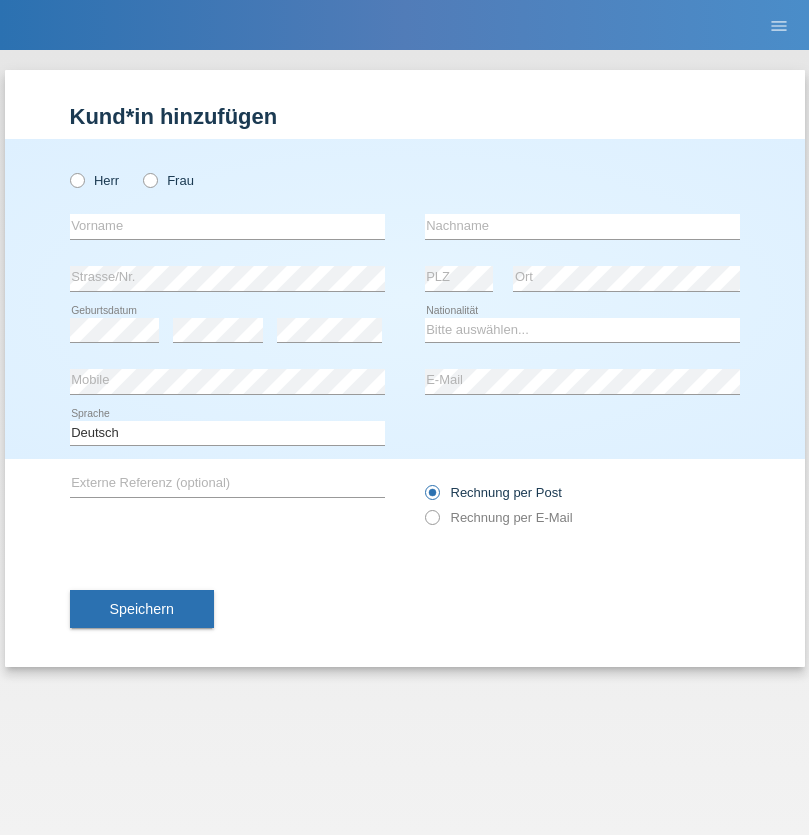 radio on "true" 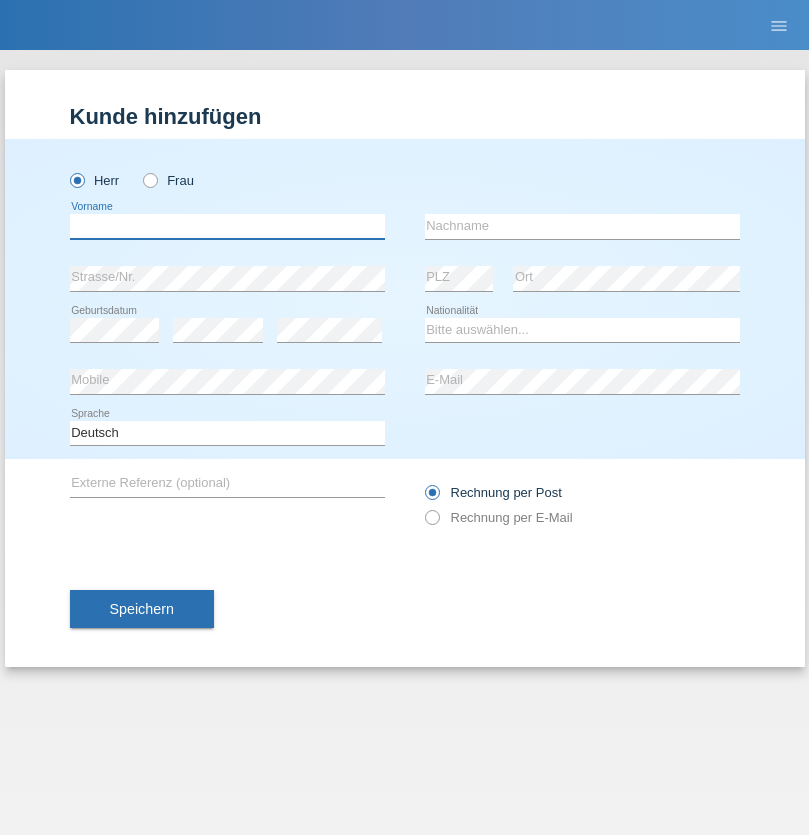 click at bounding box center (227, 226) 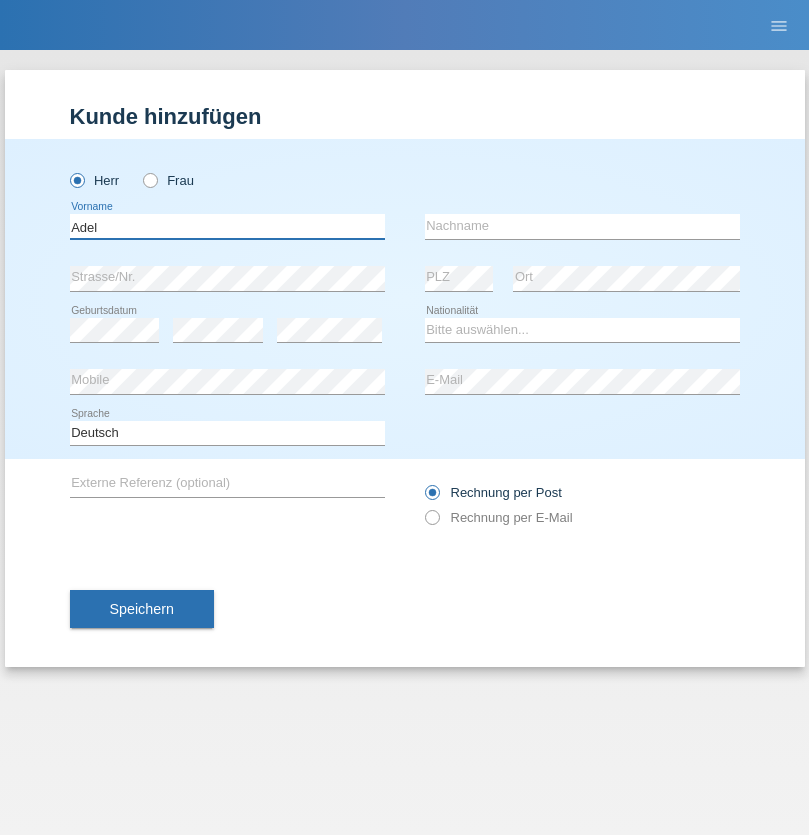 type on "Adel" 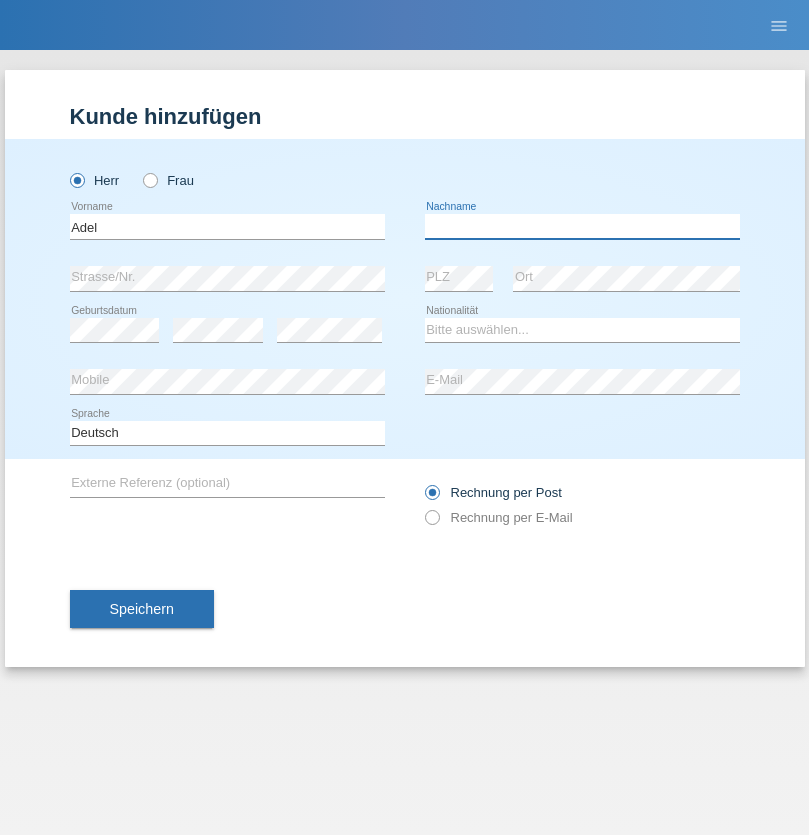 click at bounding box center [582, 226] 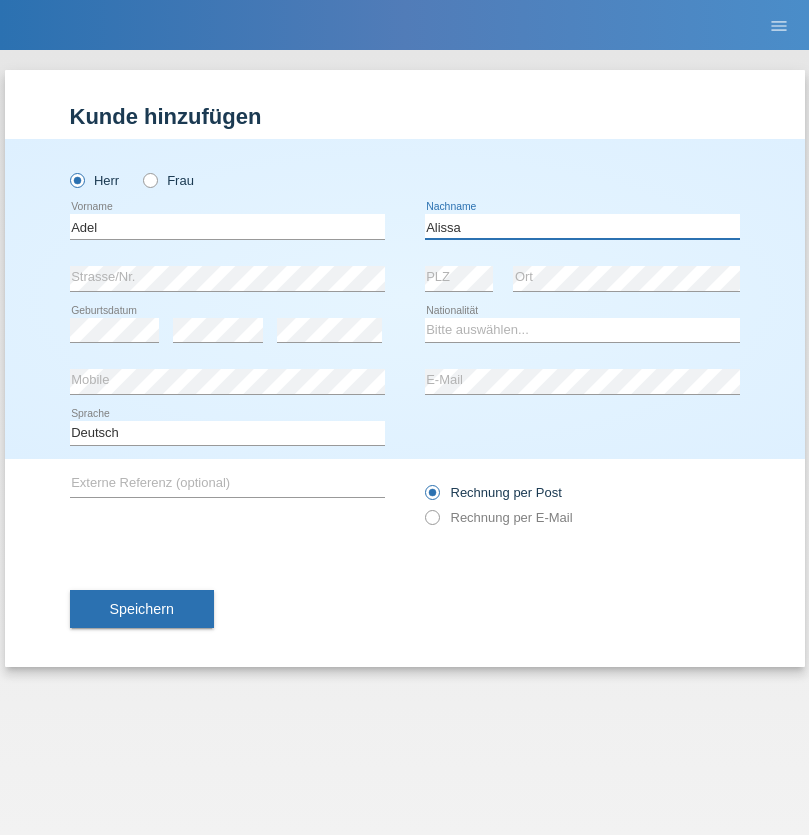 type on "Alissa" 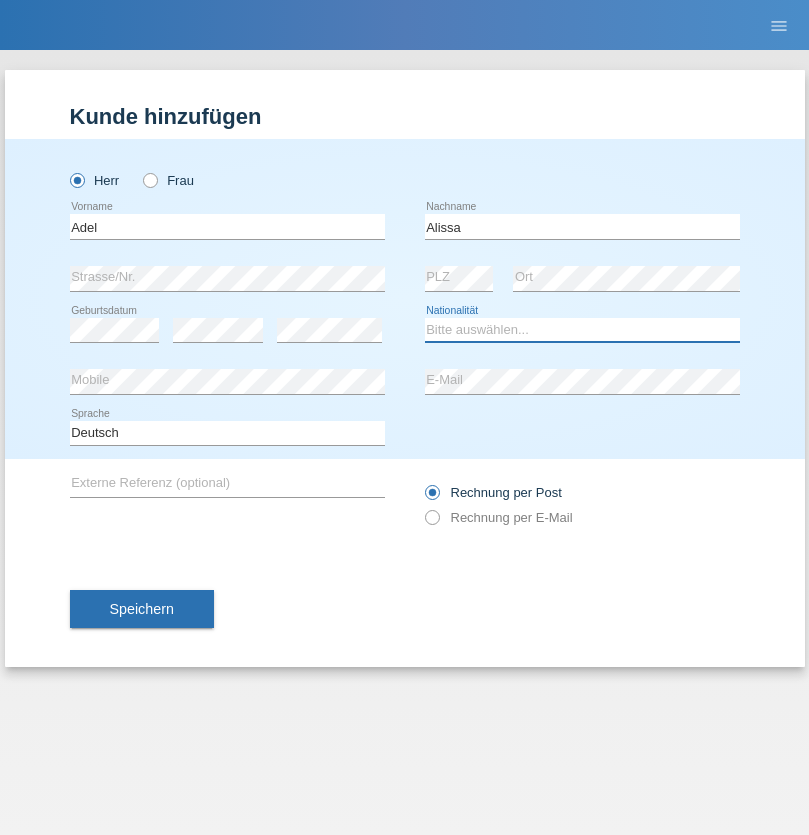 select on "SY" 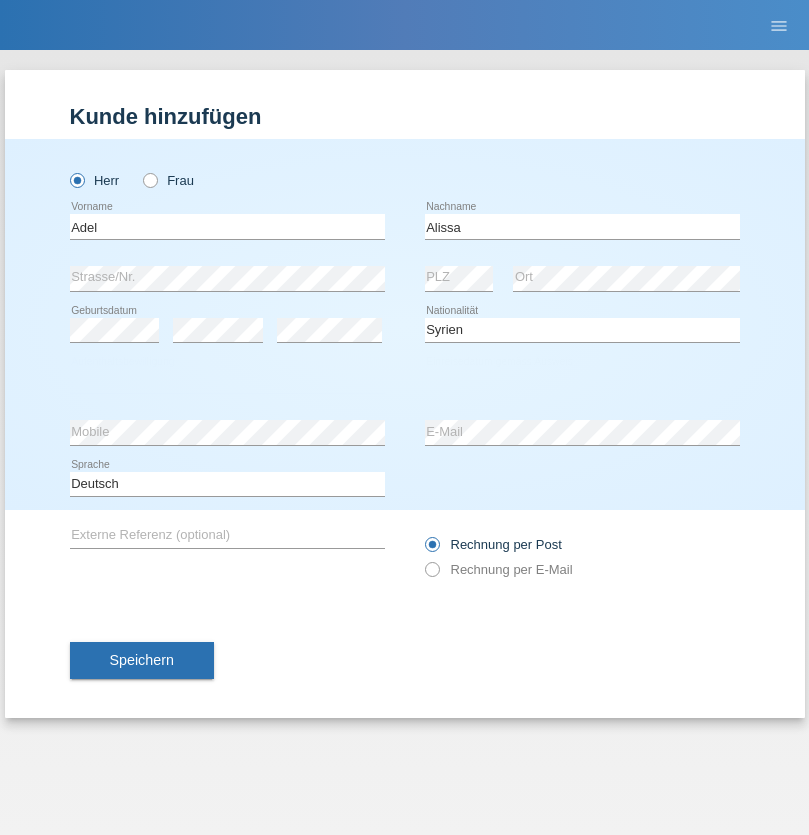 select on "C" 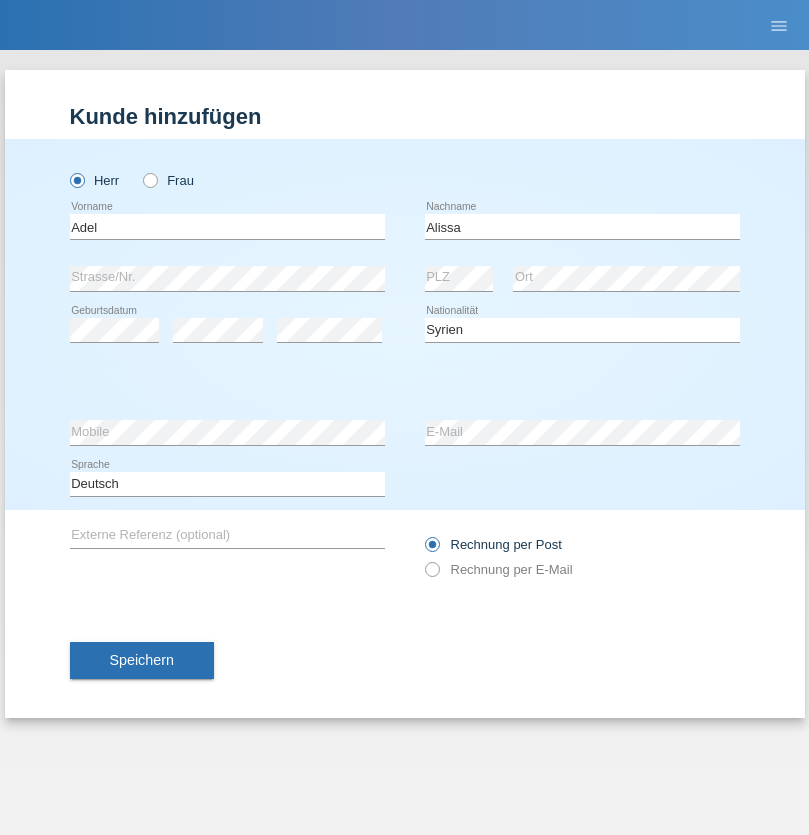 select on "20" 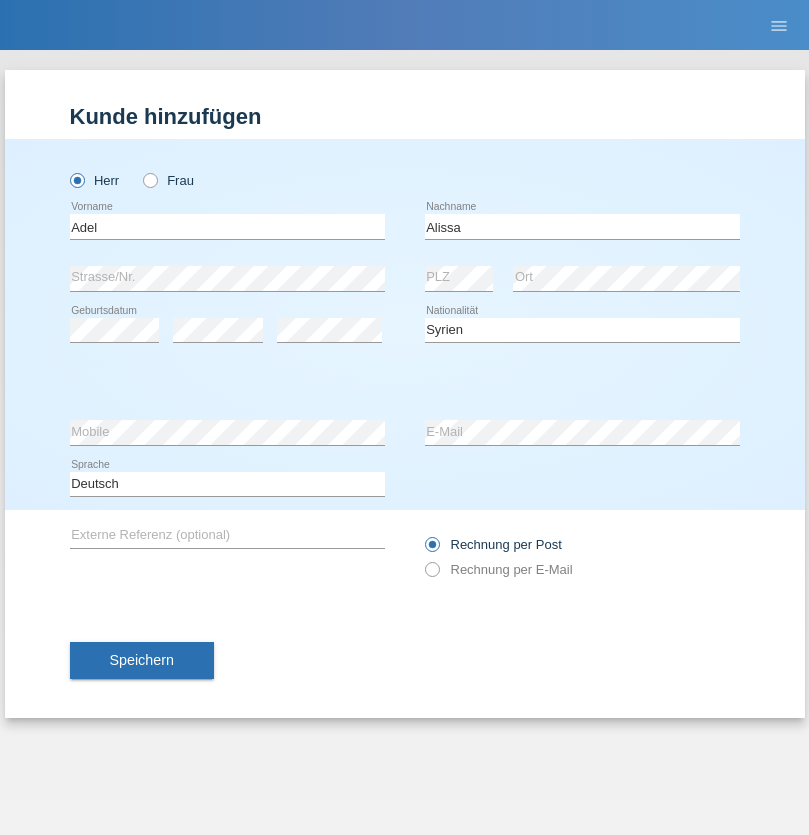 select on "09" 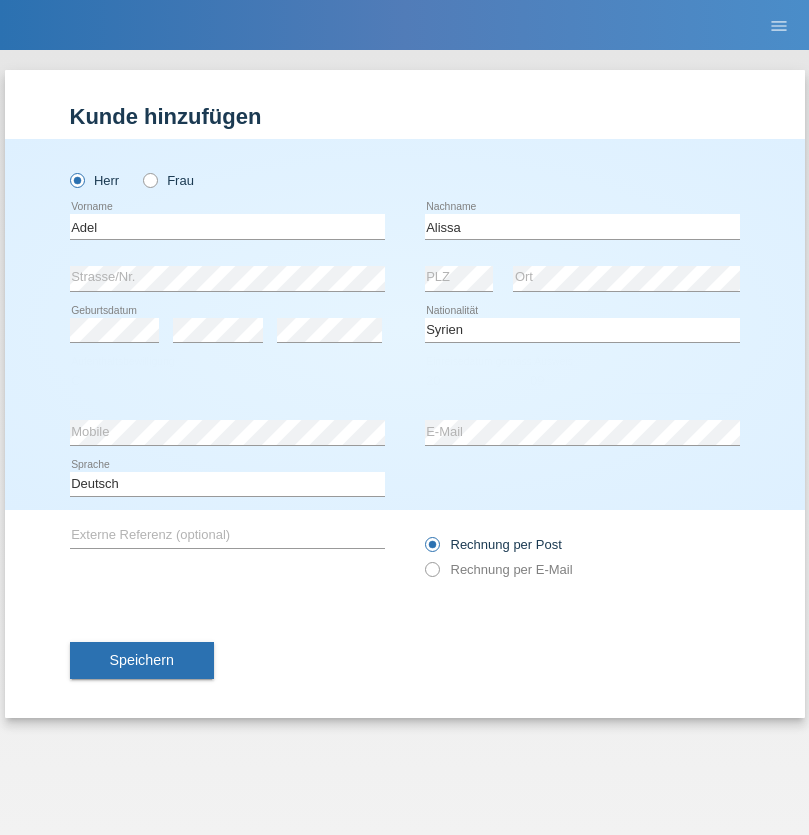 select on "2018" 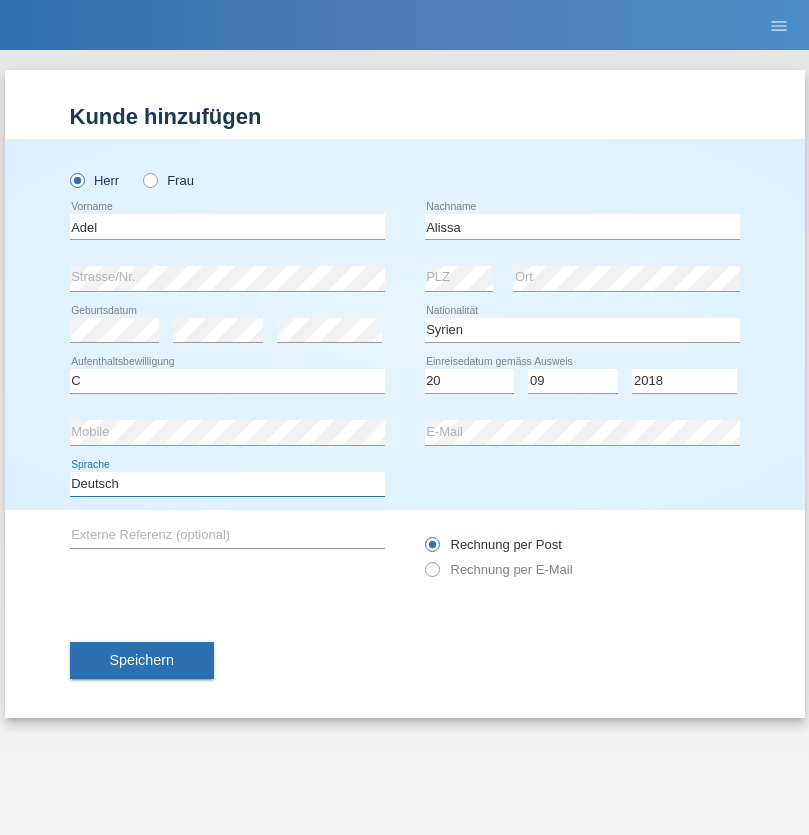 select on "en" 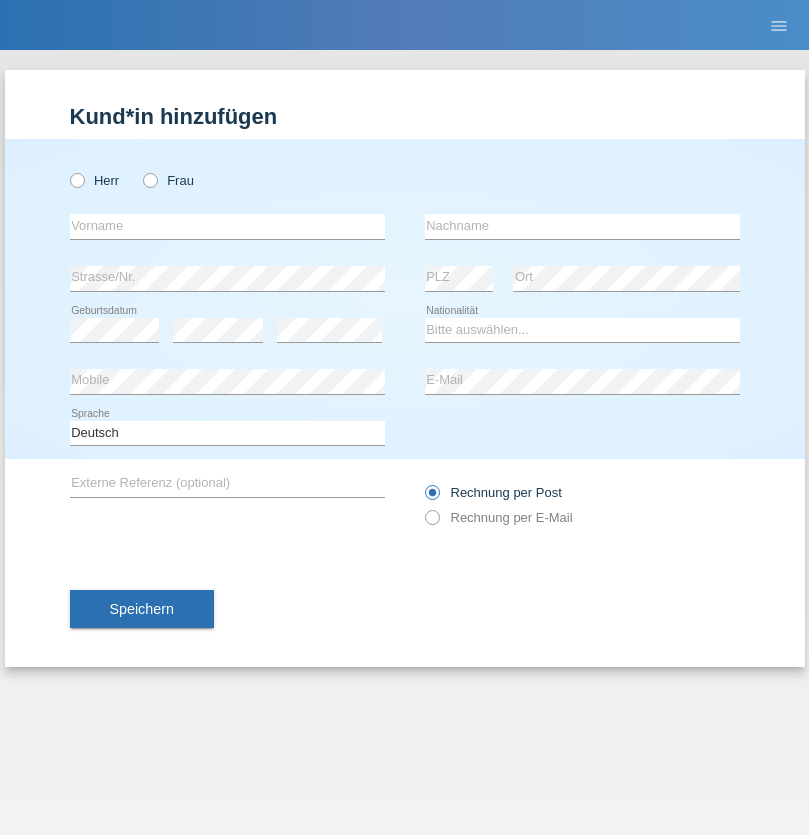 scroll, scrollTop: 0, scrollLeft: 0, axis: both 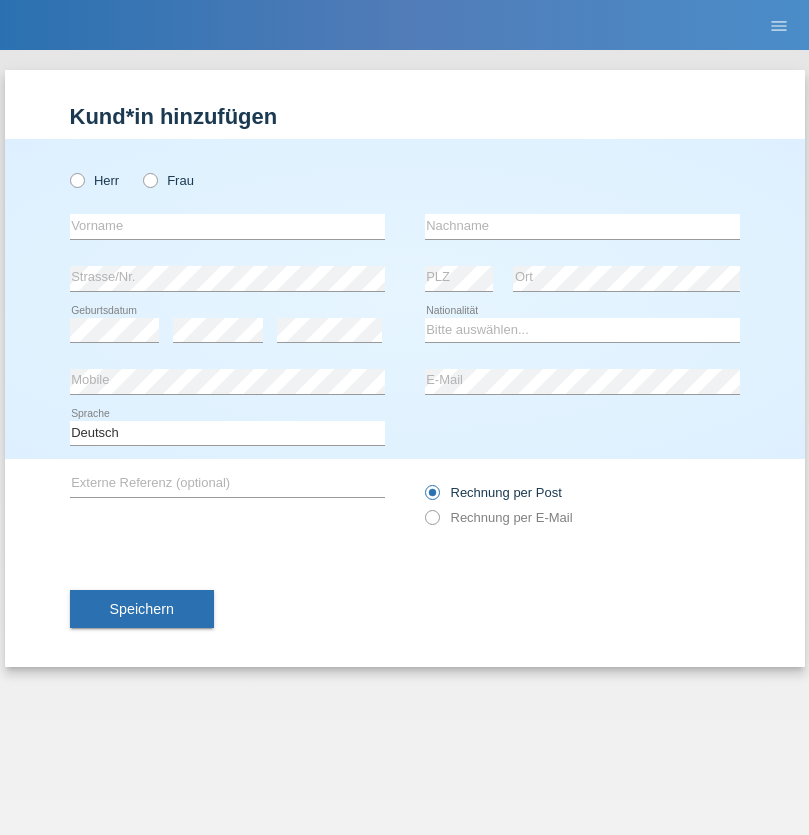radio on "true" 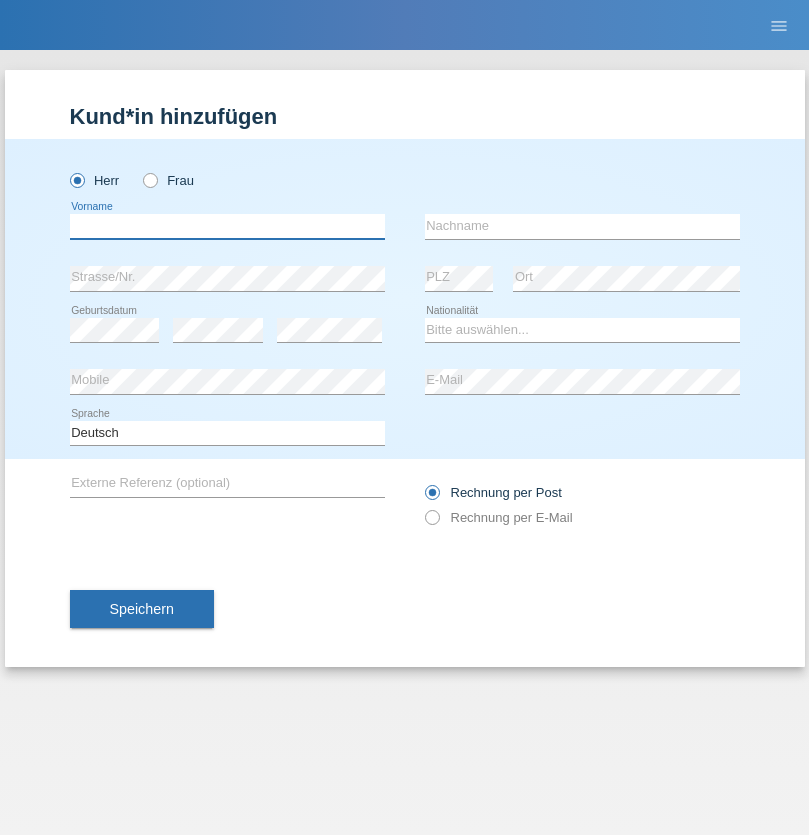 click at bounding box center (227, 226) 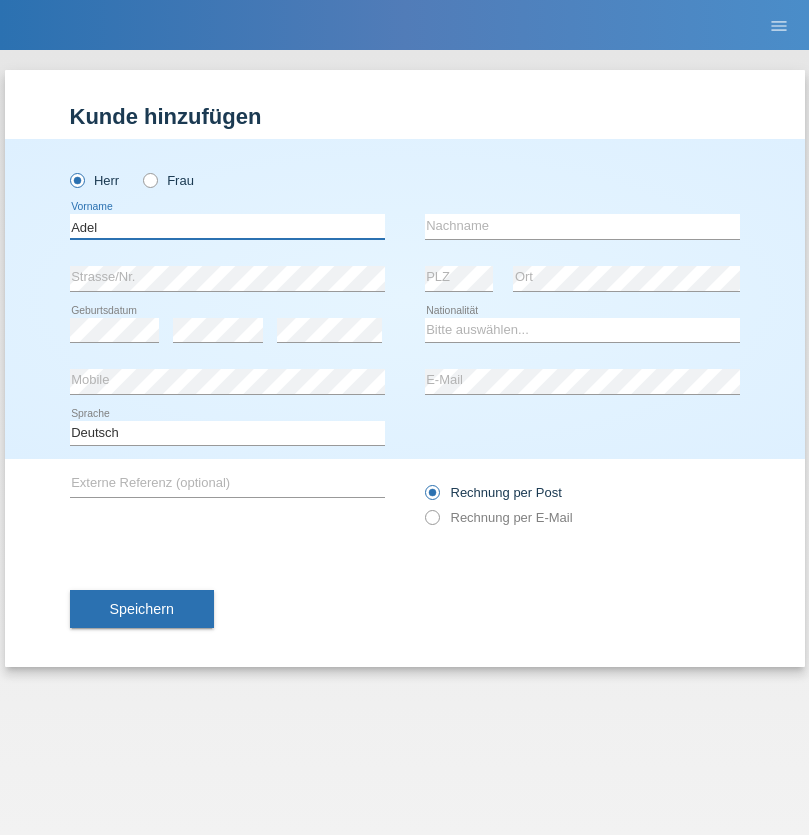 type on "Adel" 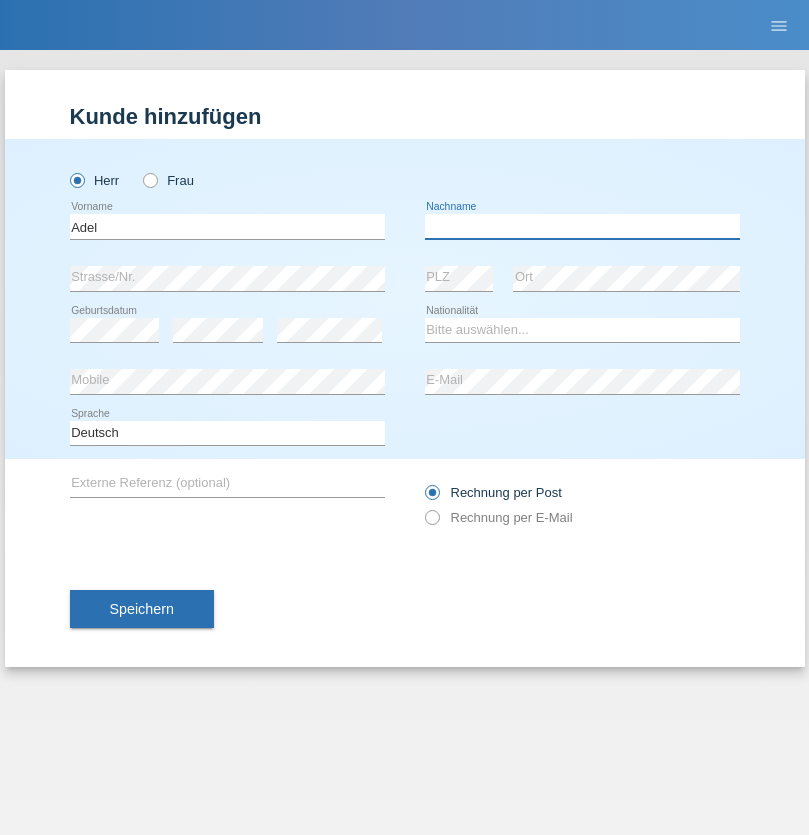 click at bounding box center (582, 226) 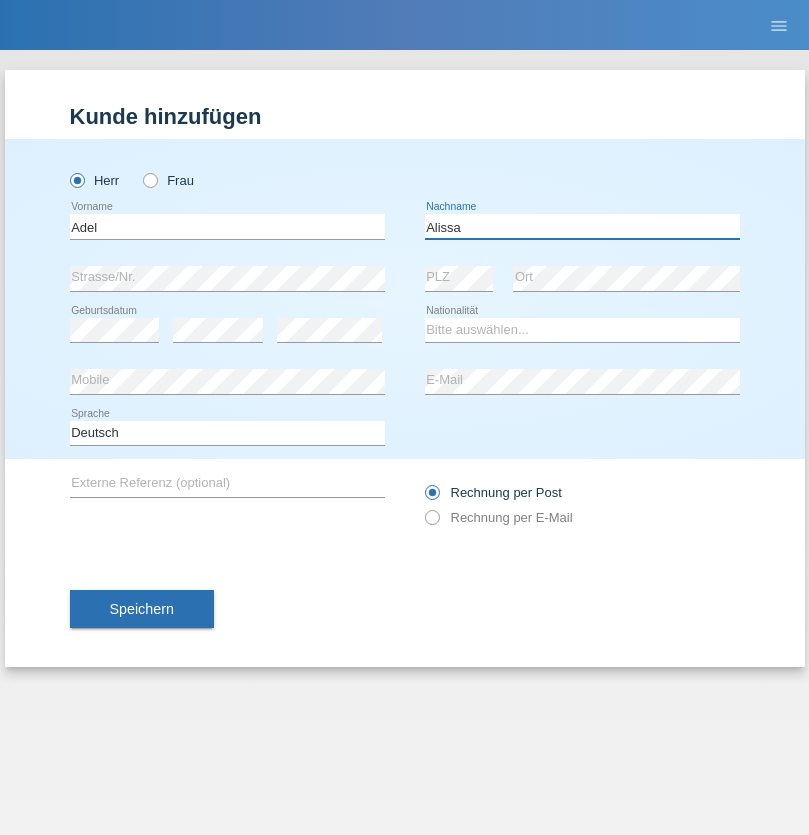 type on "Alissa" 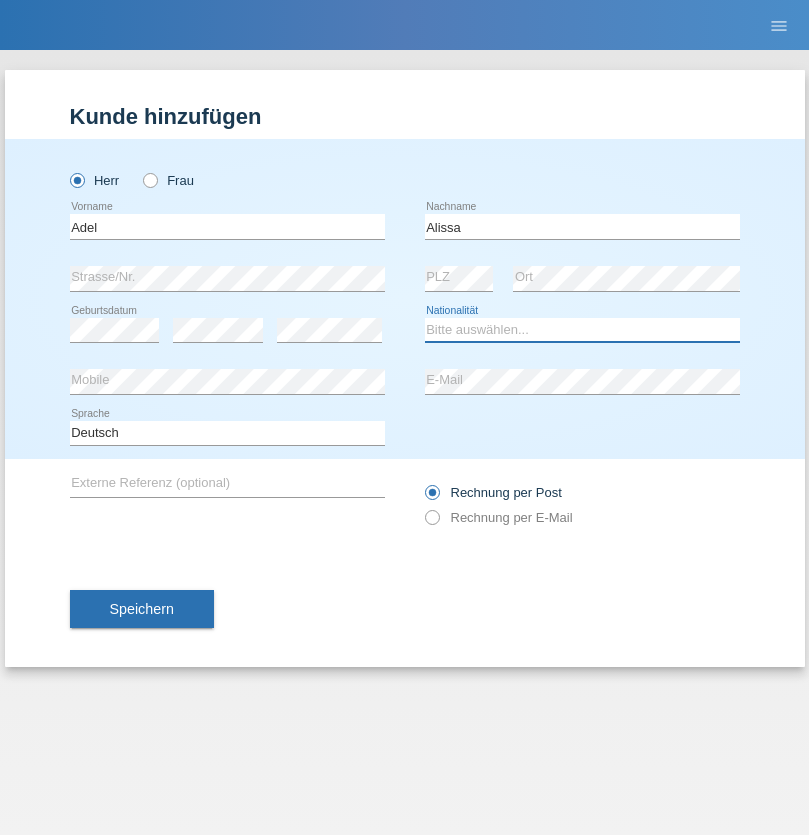 select on "SY" 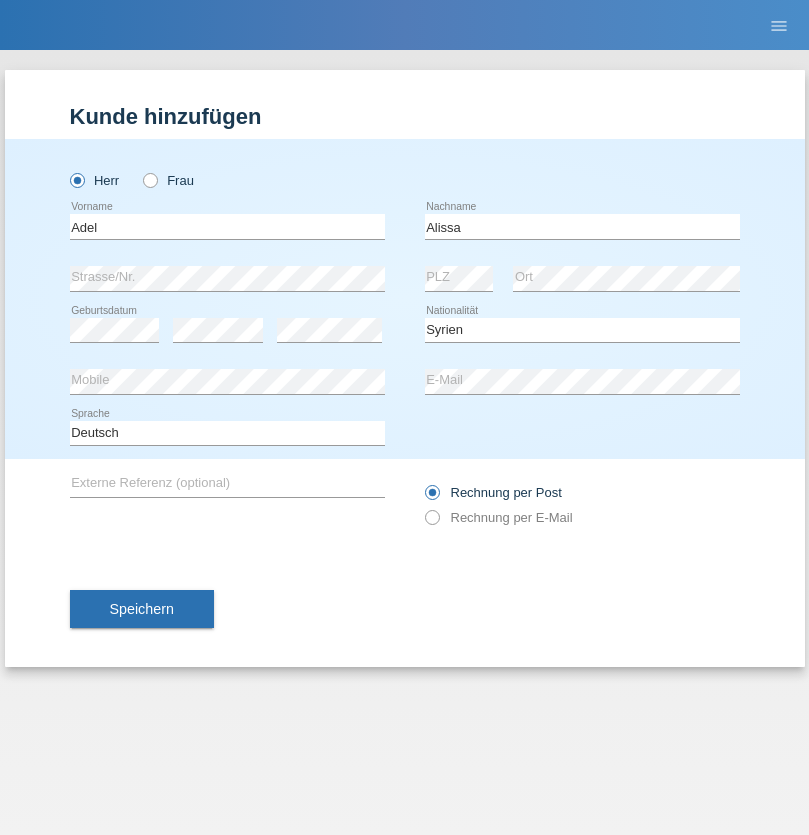 select on "C" 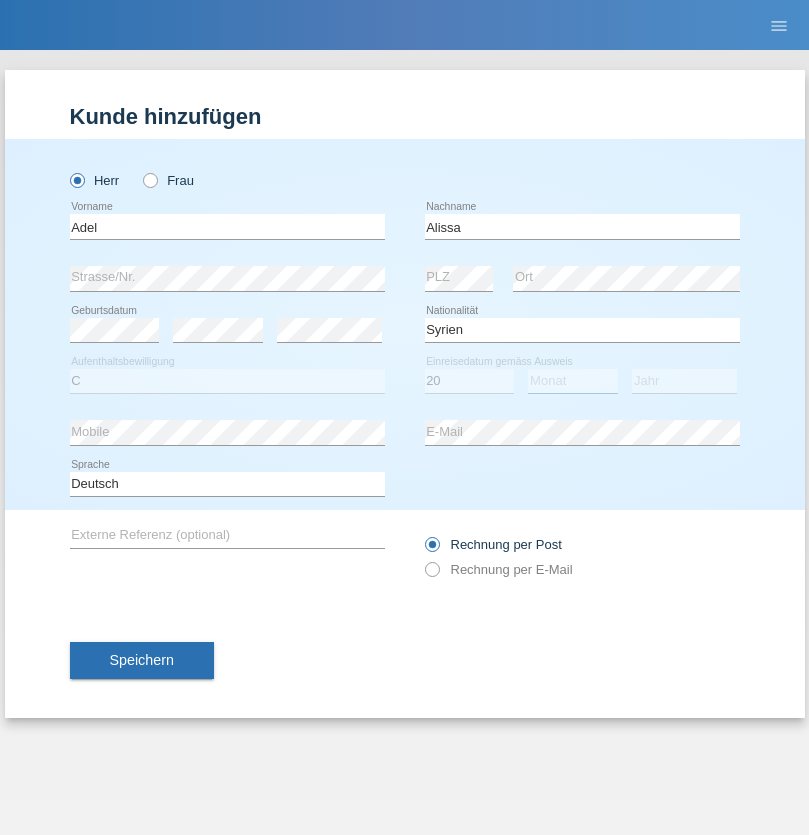select on "09" 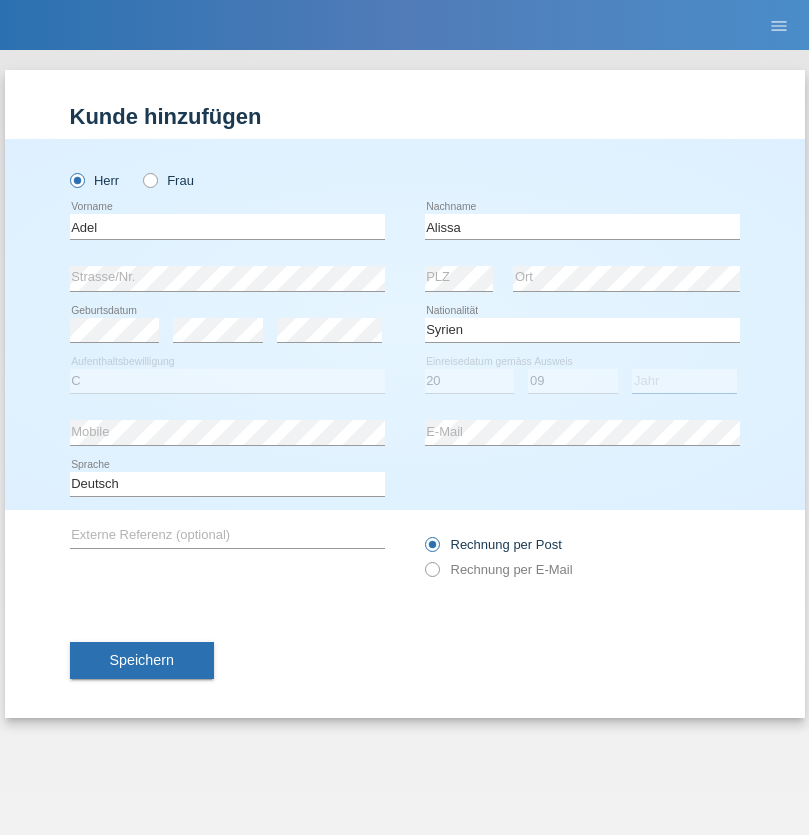 select on "2018" 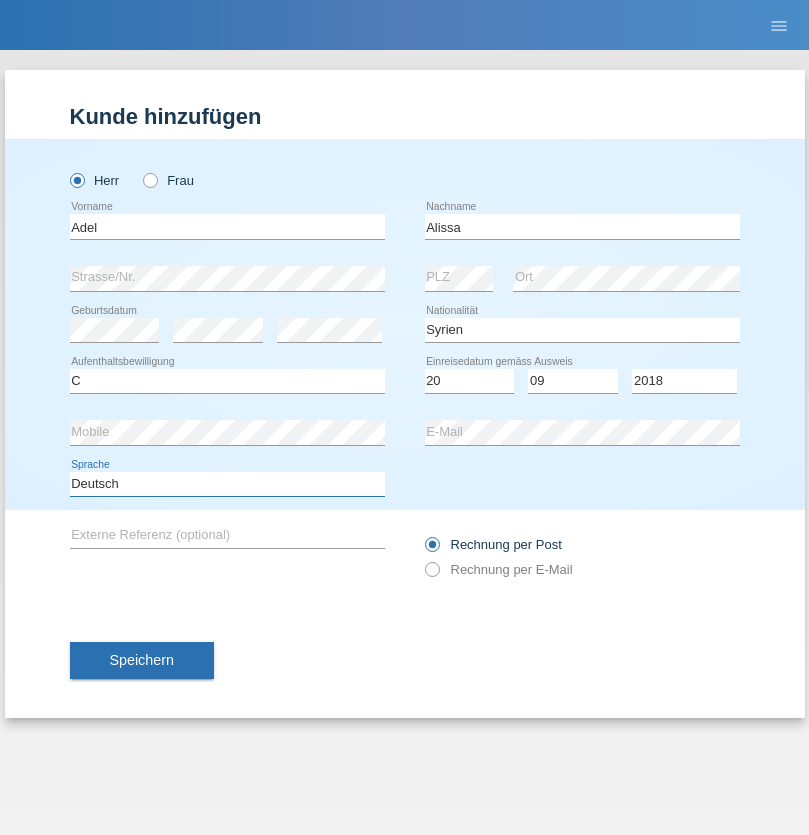 select on "en" 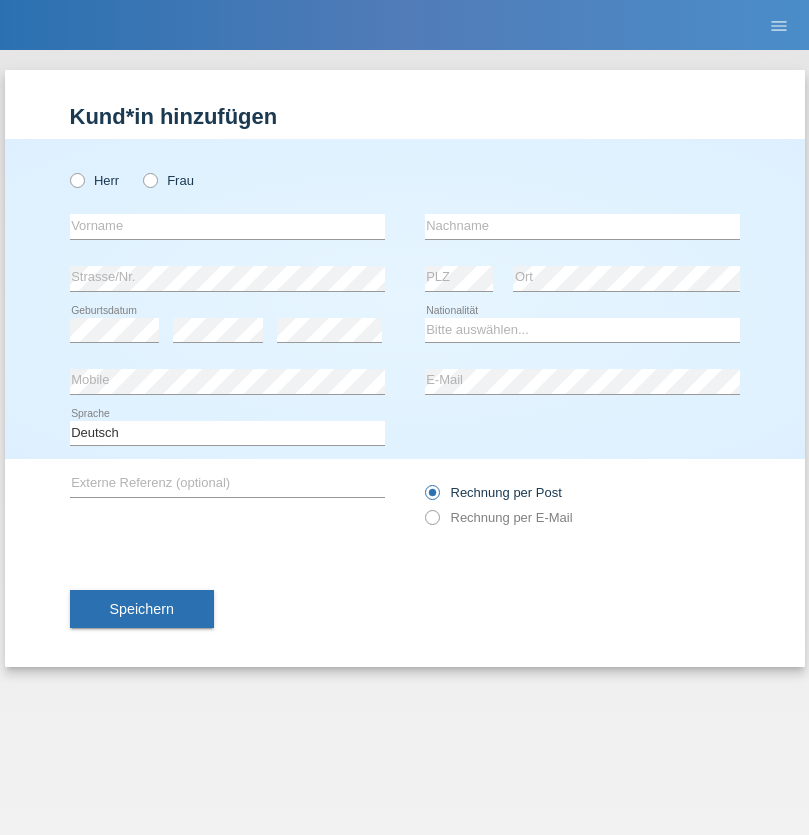 scroll, scrollTop: 0, scrollLeft: 0, axis: both 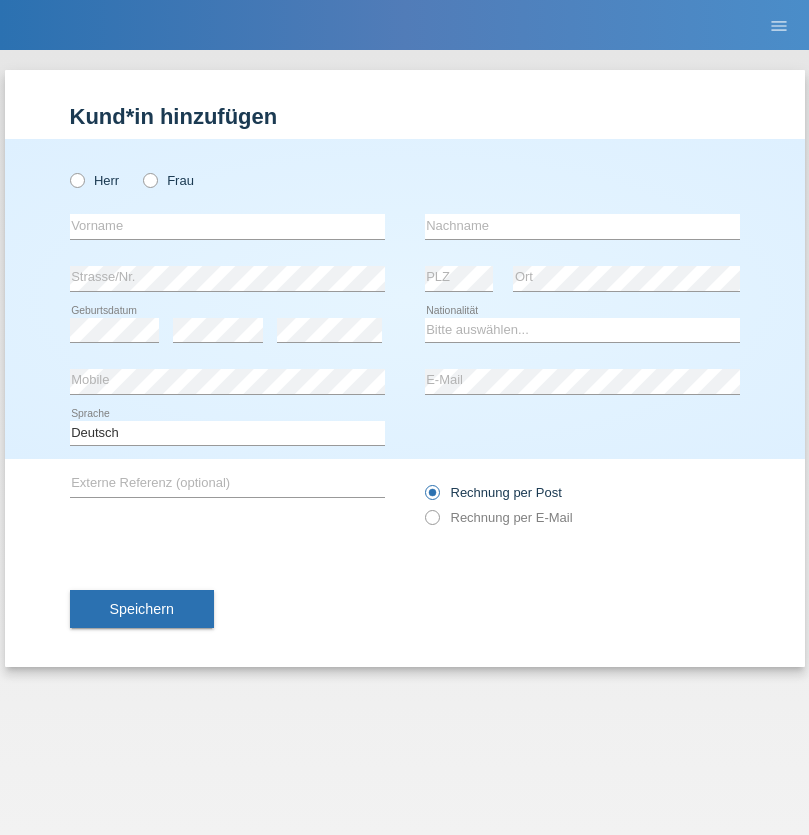radio on "true" 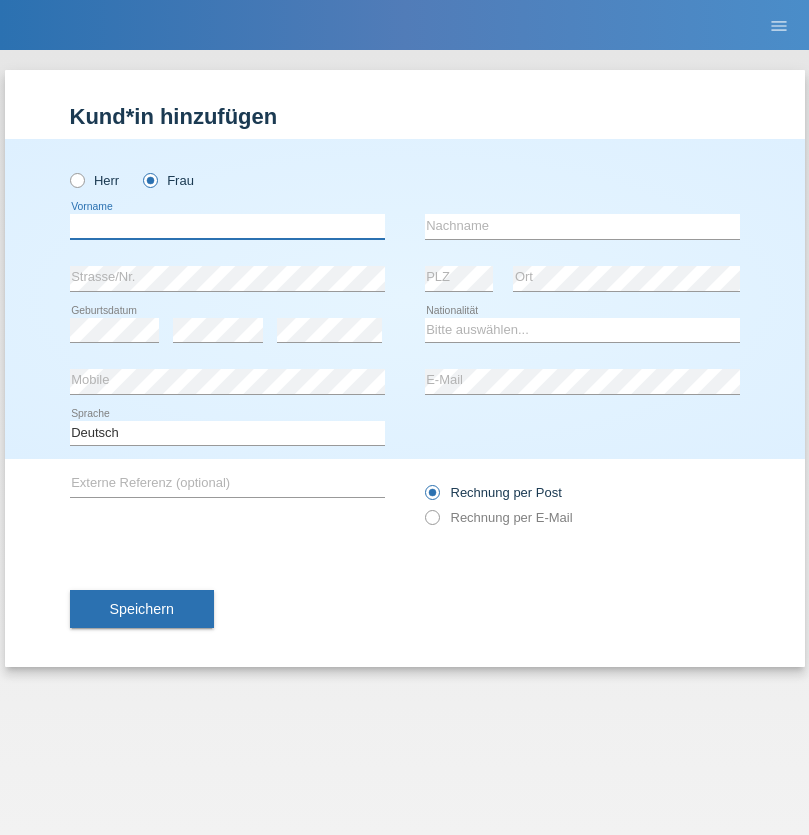 click at bounding box center (227, 226) 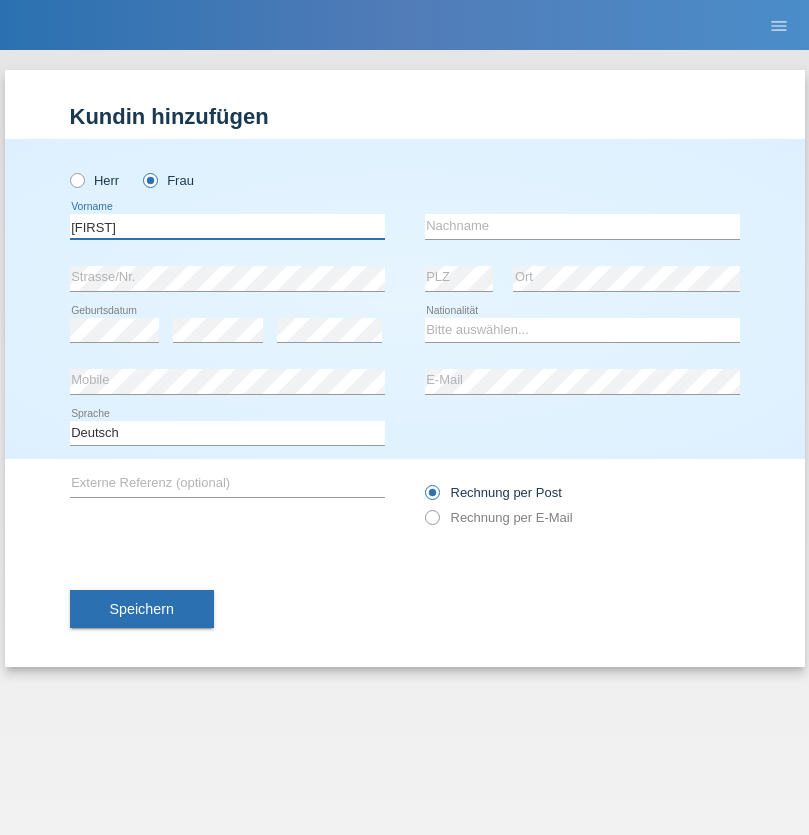 type on "Janka" 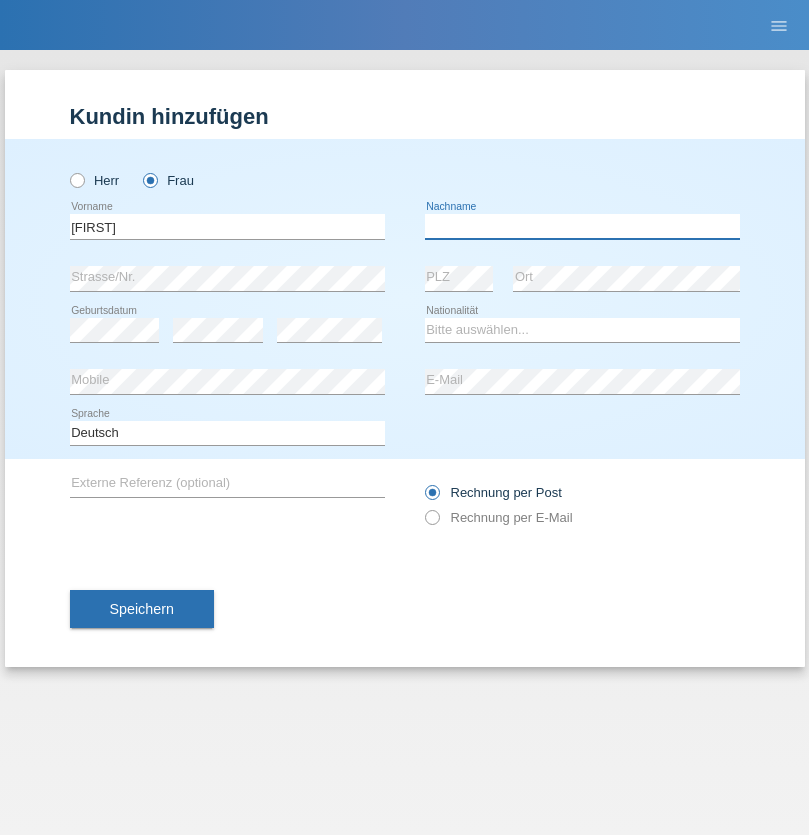 click at bounding box center (582, 226) 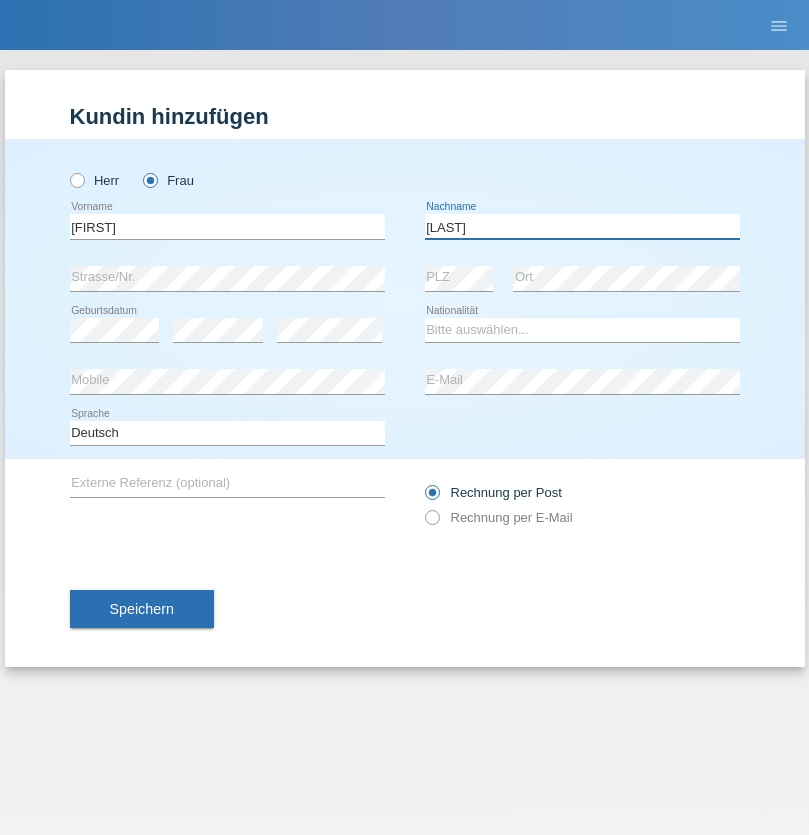 type on "Nemere" 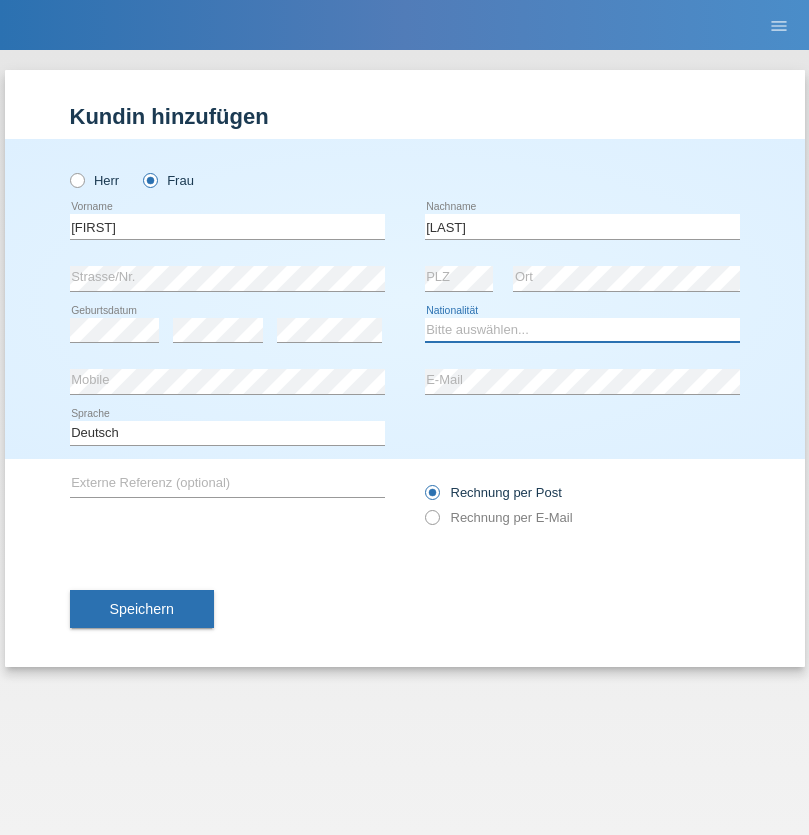 select on "HU" 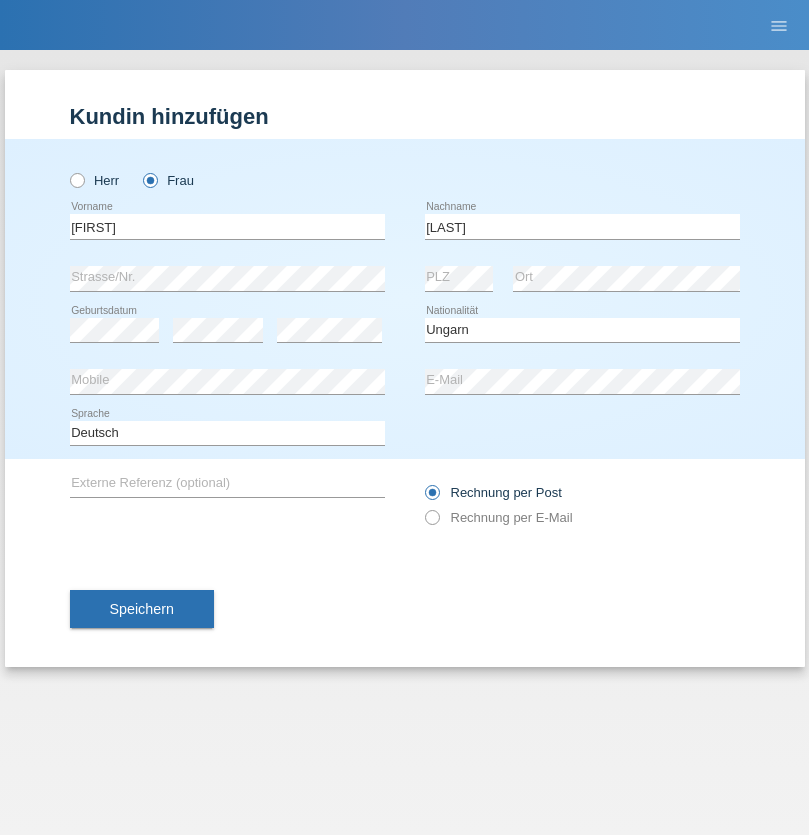select on "C" 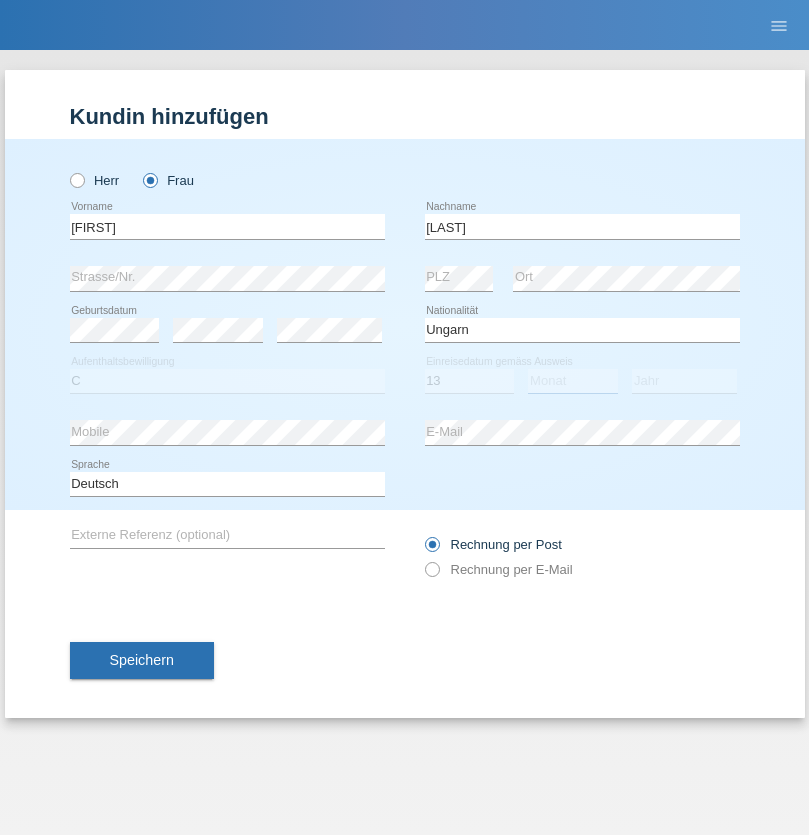 select on "12" 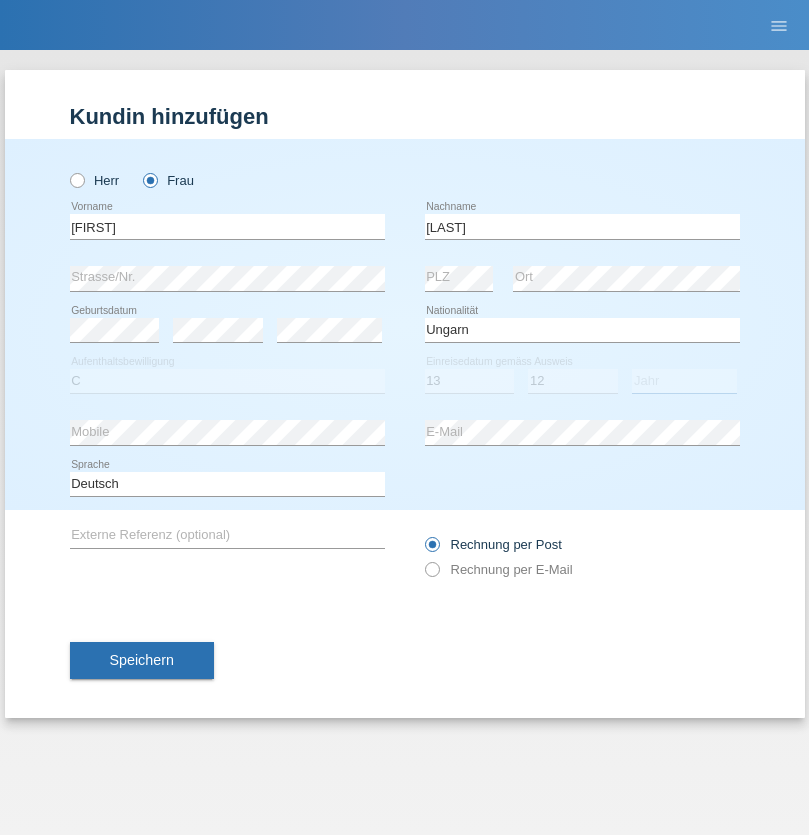 select on "2021" 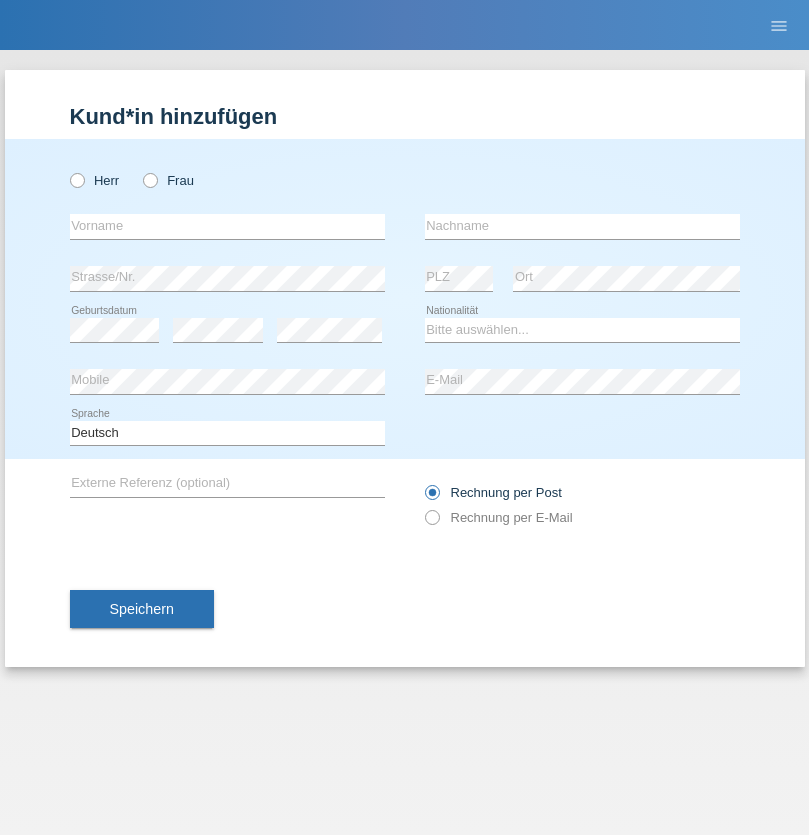 scroll, scrollTop: 0, scrollLeft: 0, axis: both 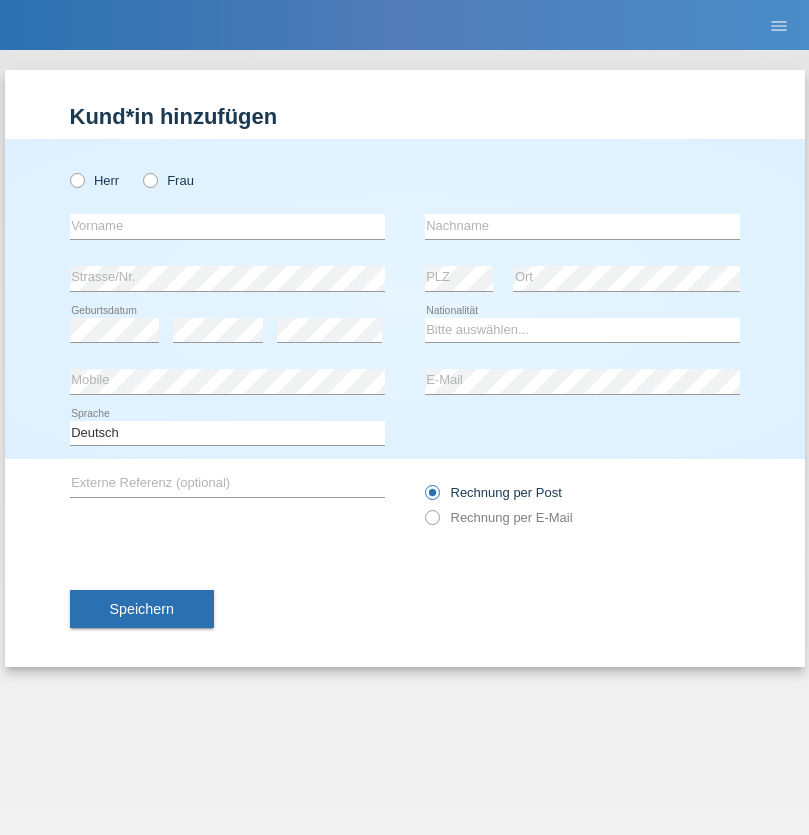 radio on "true" 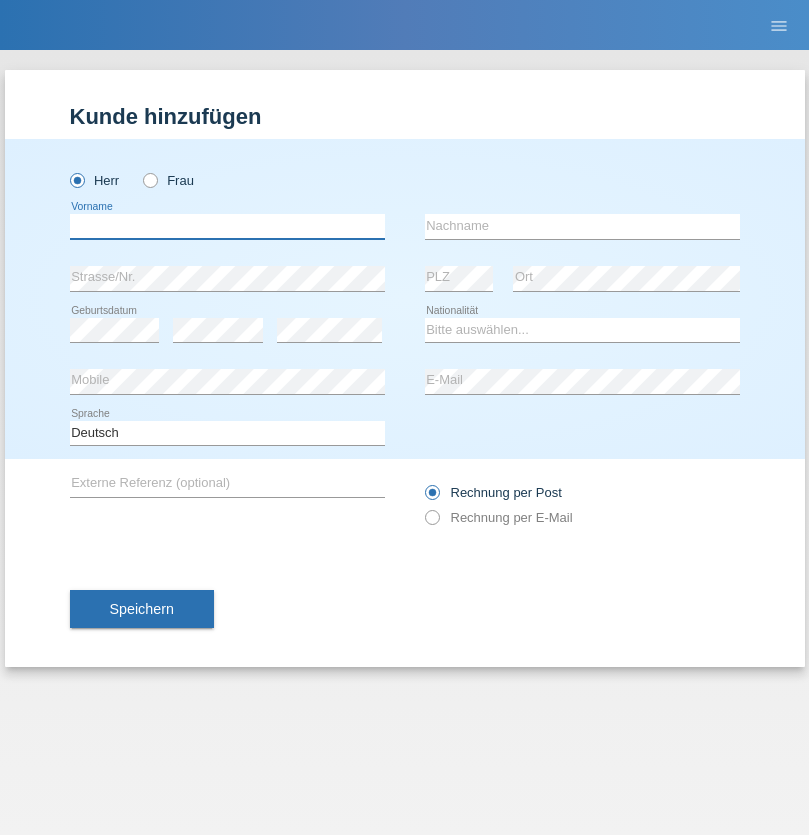 click at bounding box center [227, 226] 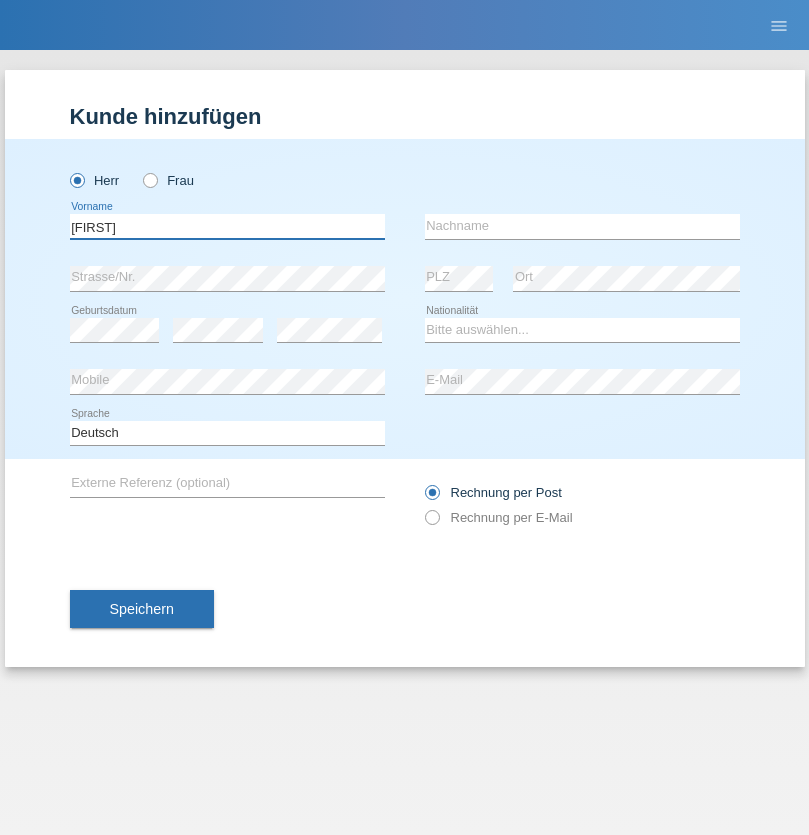 type on "[FIRST]" 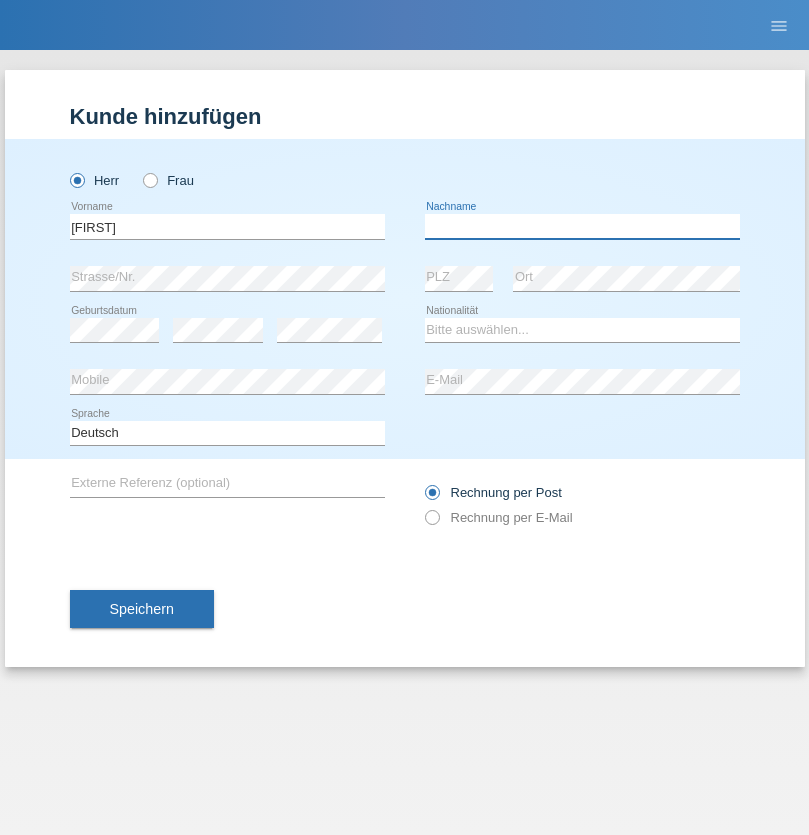 click at bounding box center [582, 226] 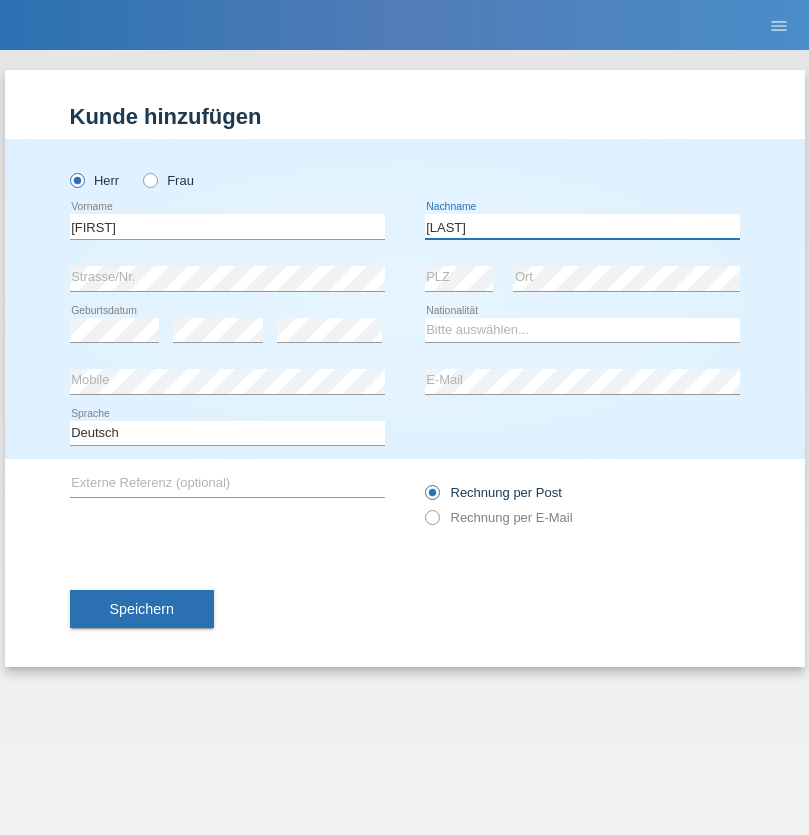 type on "[LAST]" 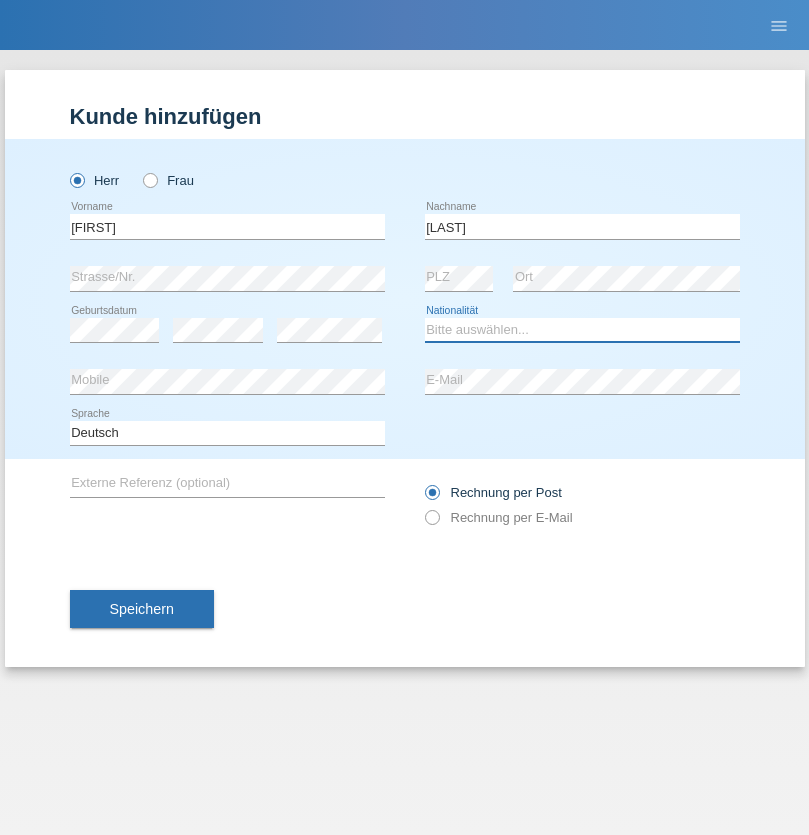 select on "PT" 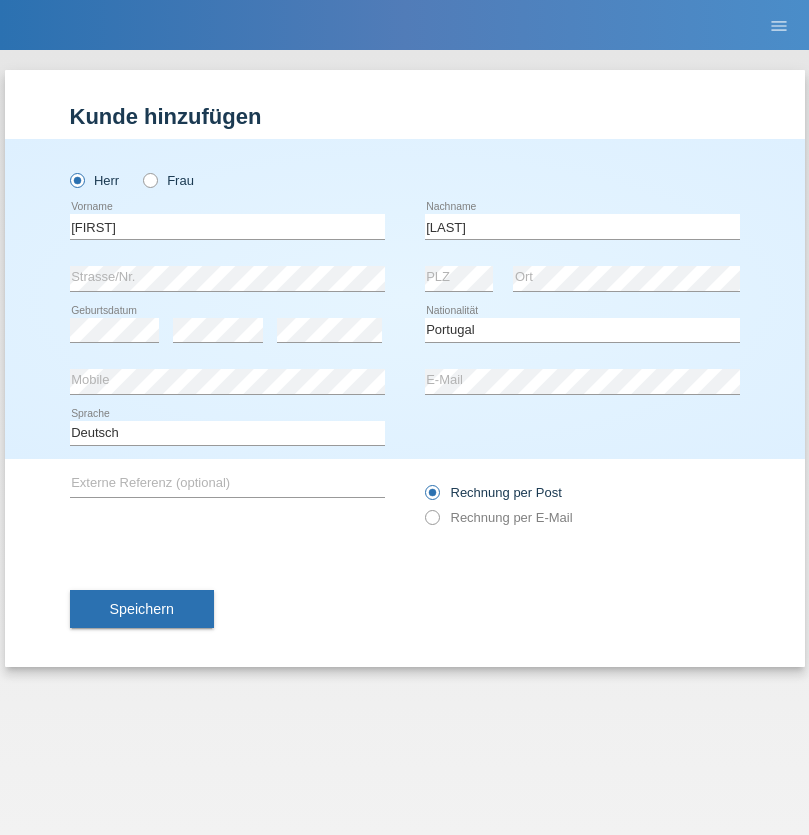 select on "C" 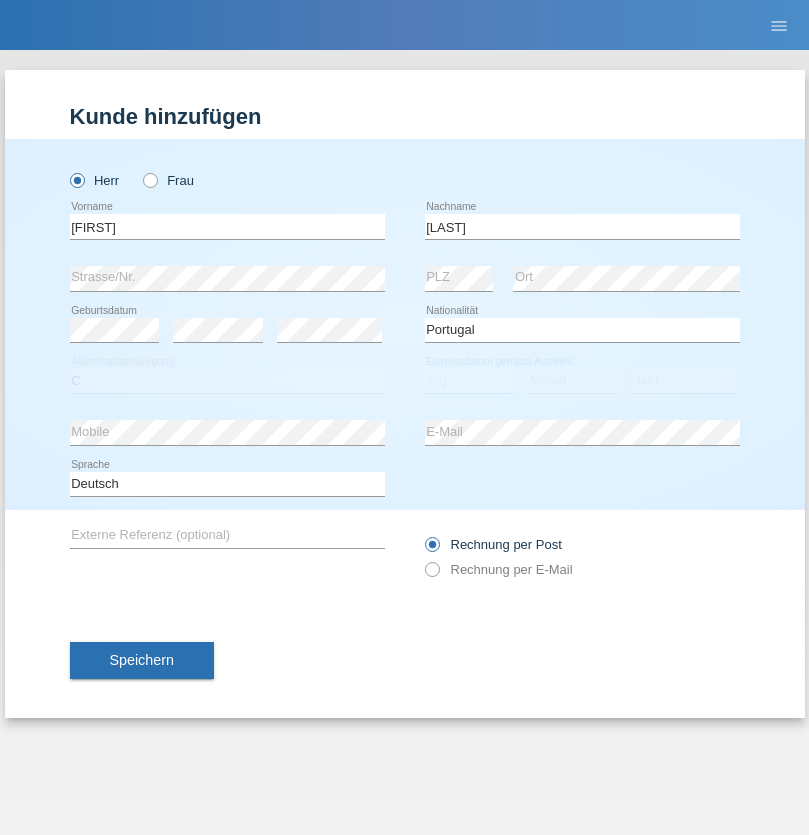 select on "04" 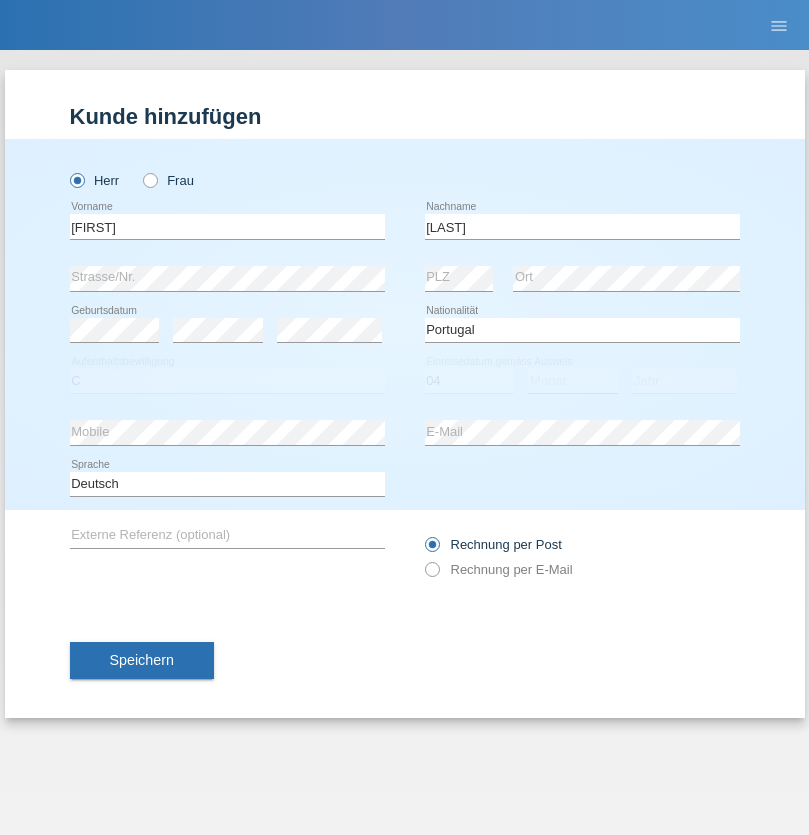 select on "09" 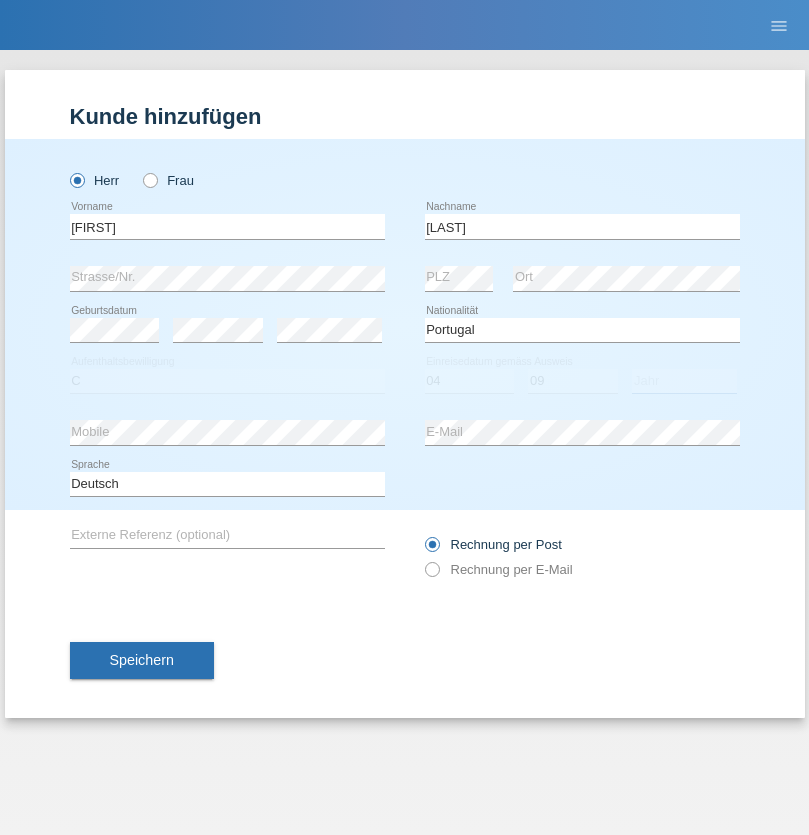 select on "2021" 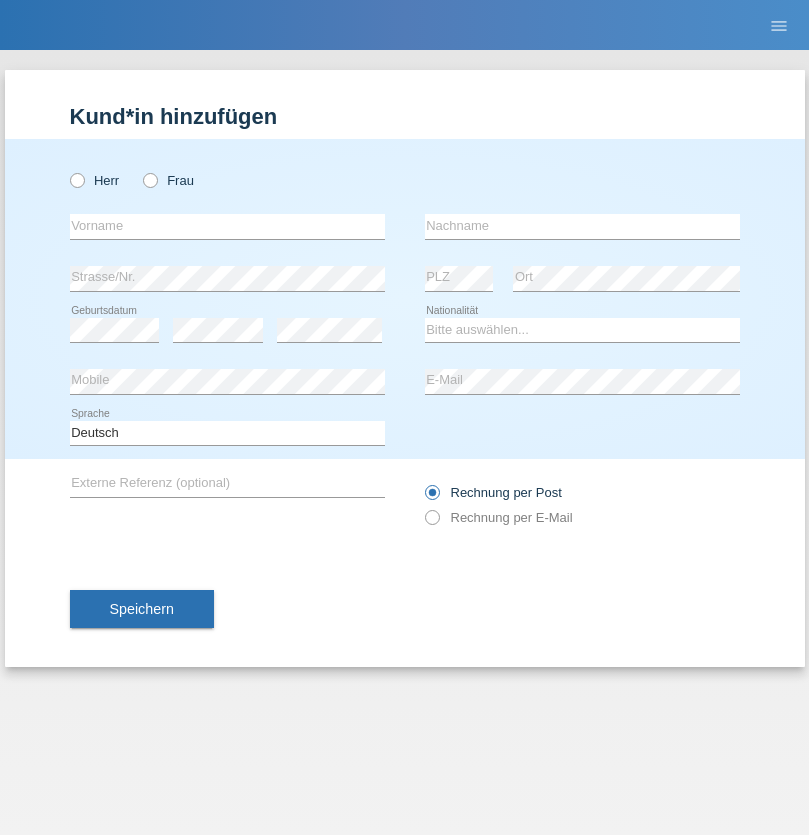 scroll, scrollTop: 0, scrollLeft: 0, axis: both 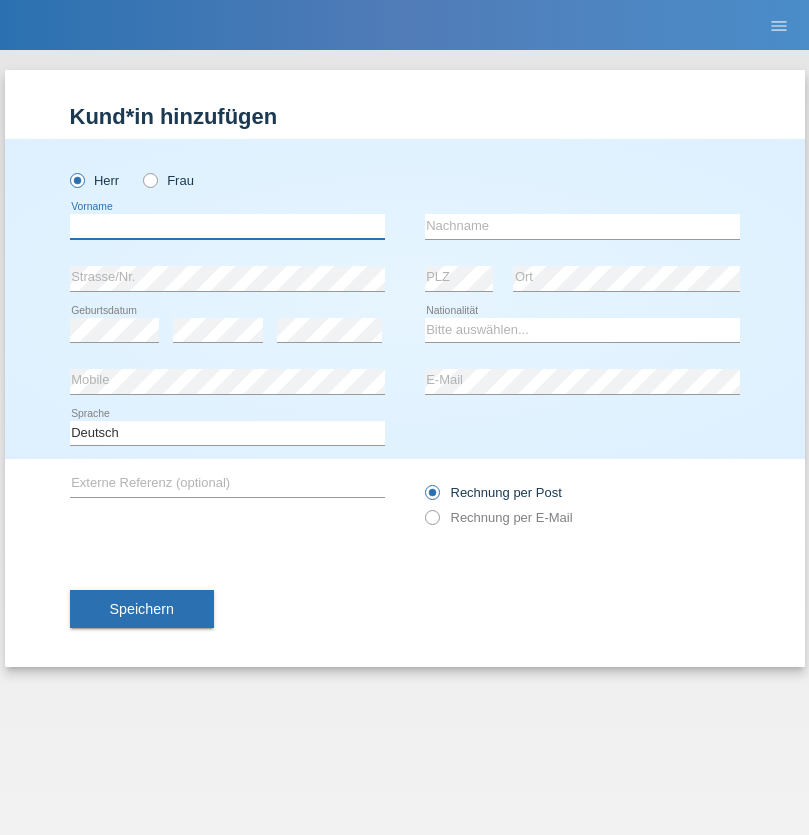 click at bounding box center (227, 226) 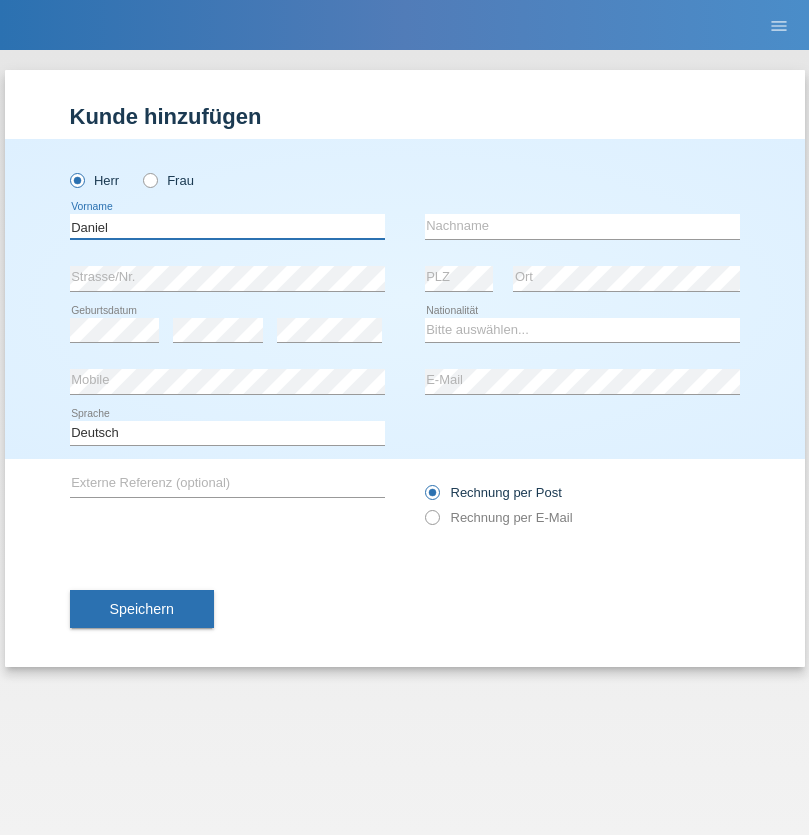 type on "Daniel" 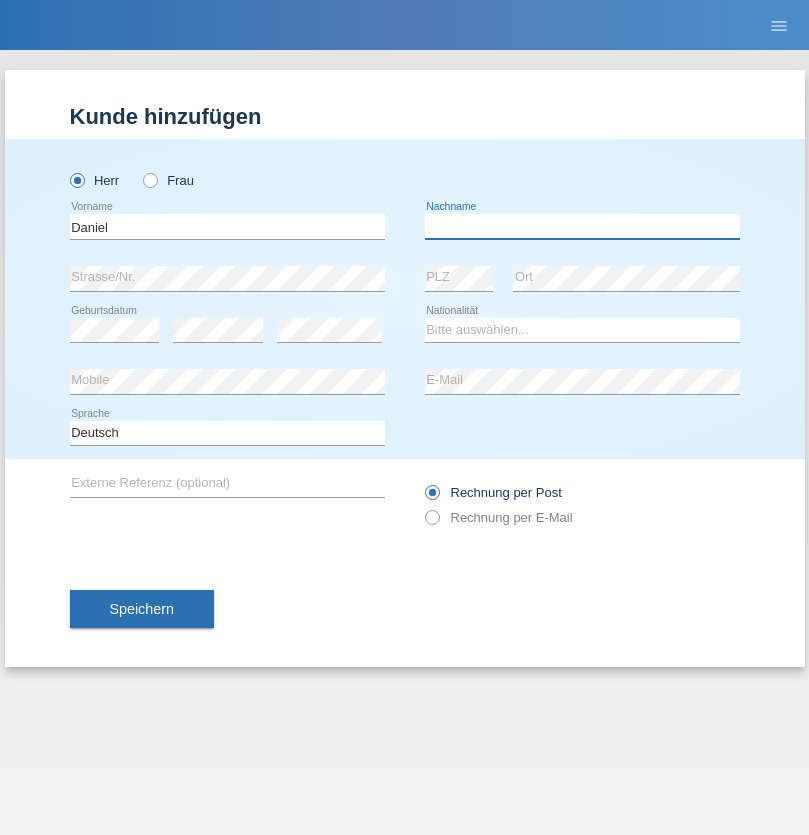 click at bounding box center (582, 226) 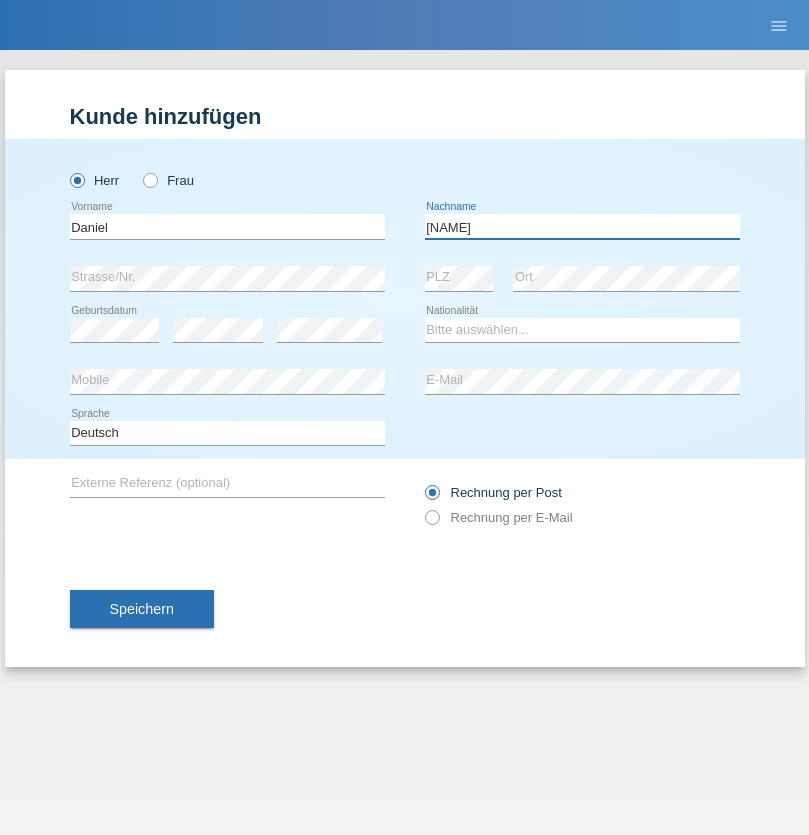 type on "[NAME]" 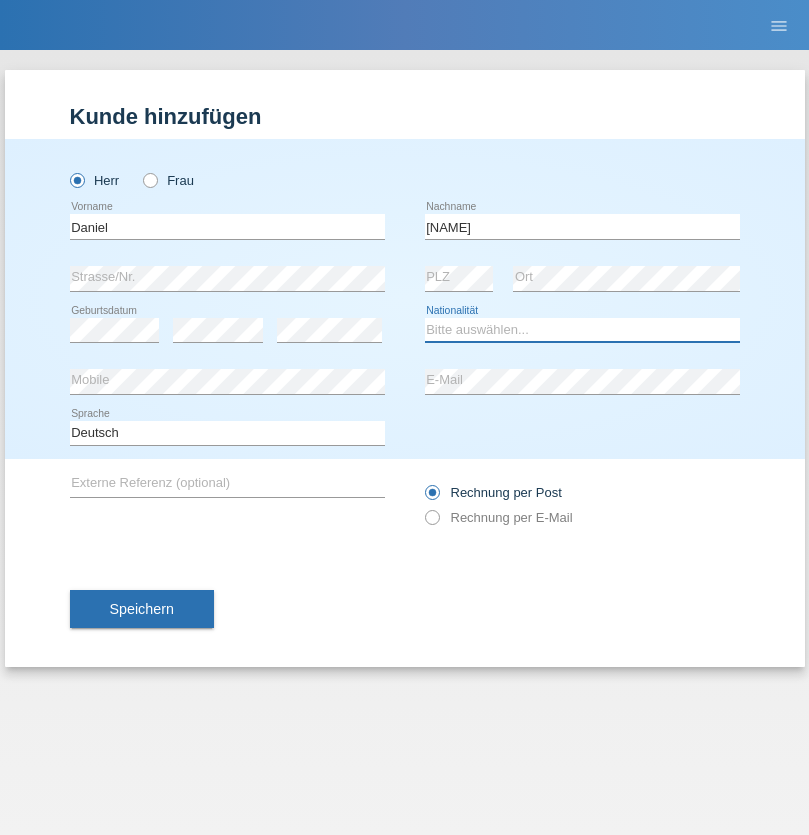 select on "CH" 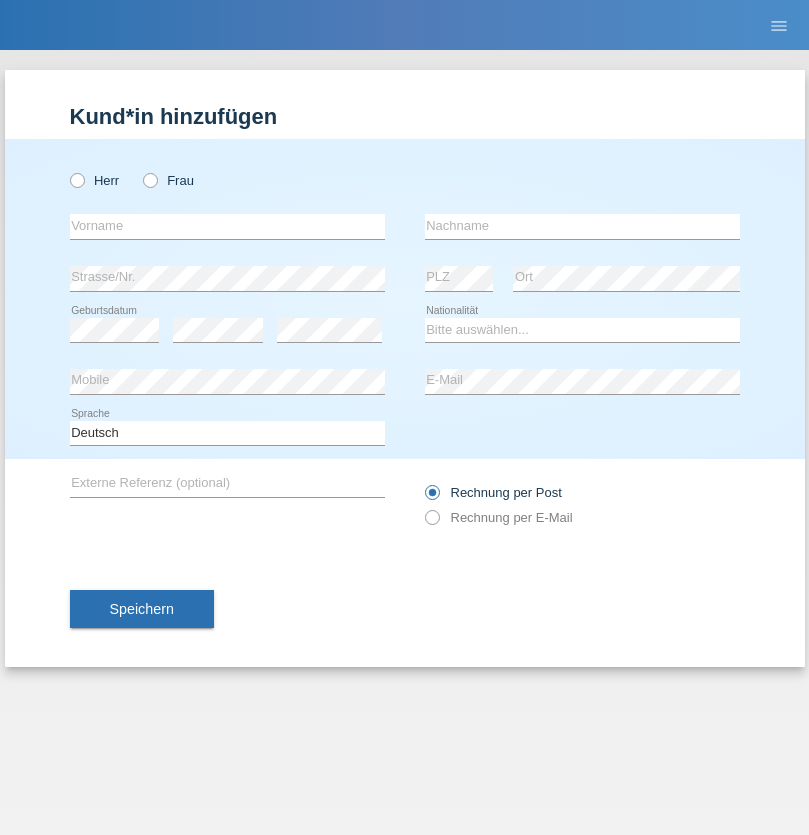 scroll, scrollTop: 0, scrollLeft: 0, axis: both 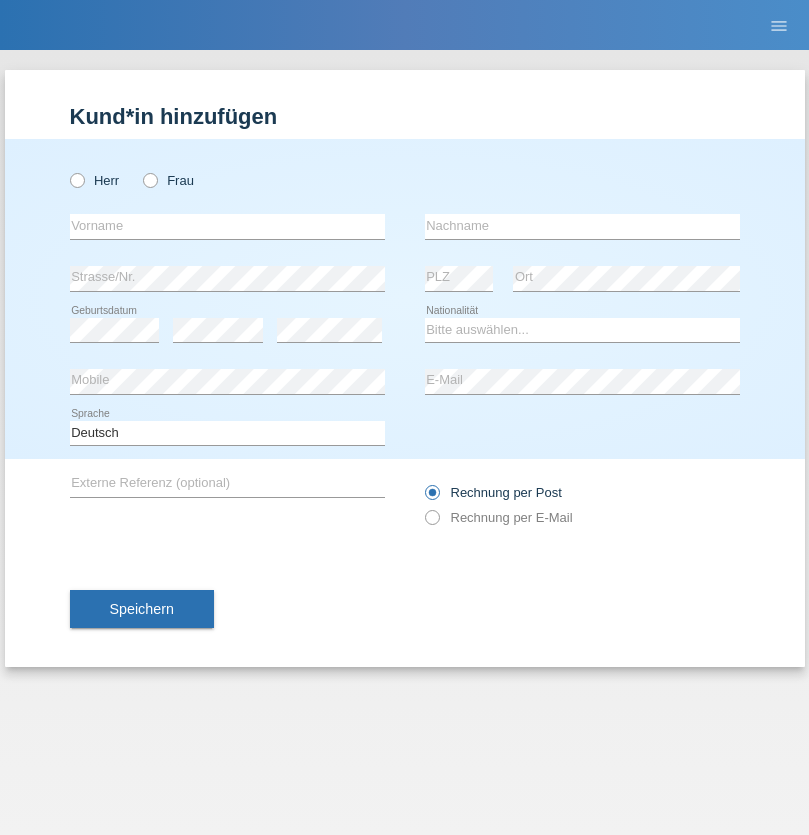 radio on "true" 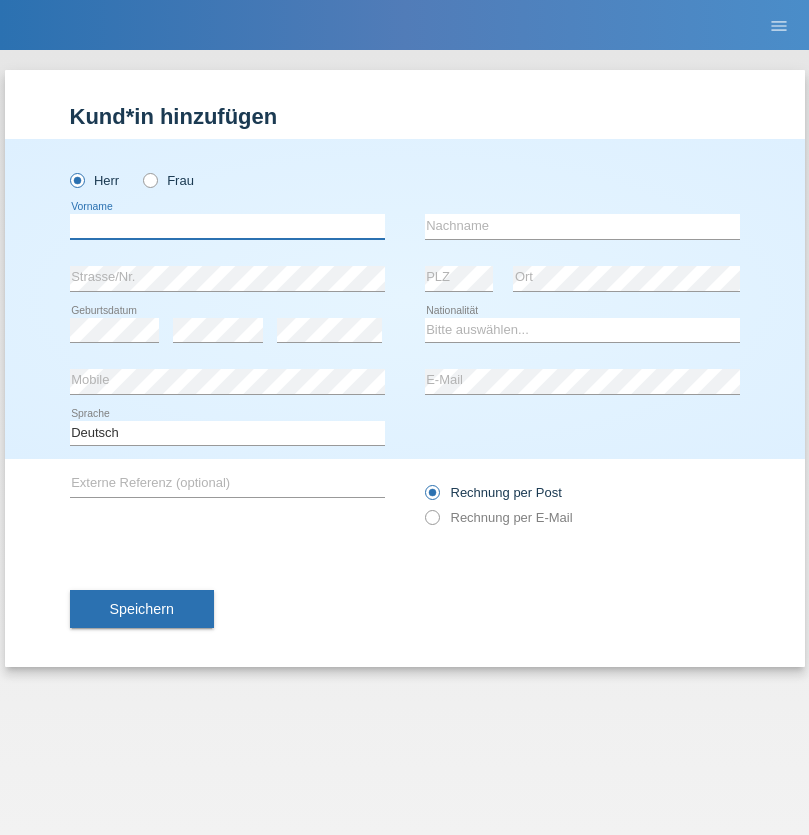 click at bounding box center (227, 226) 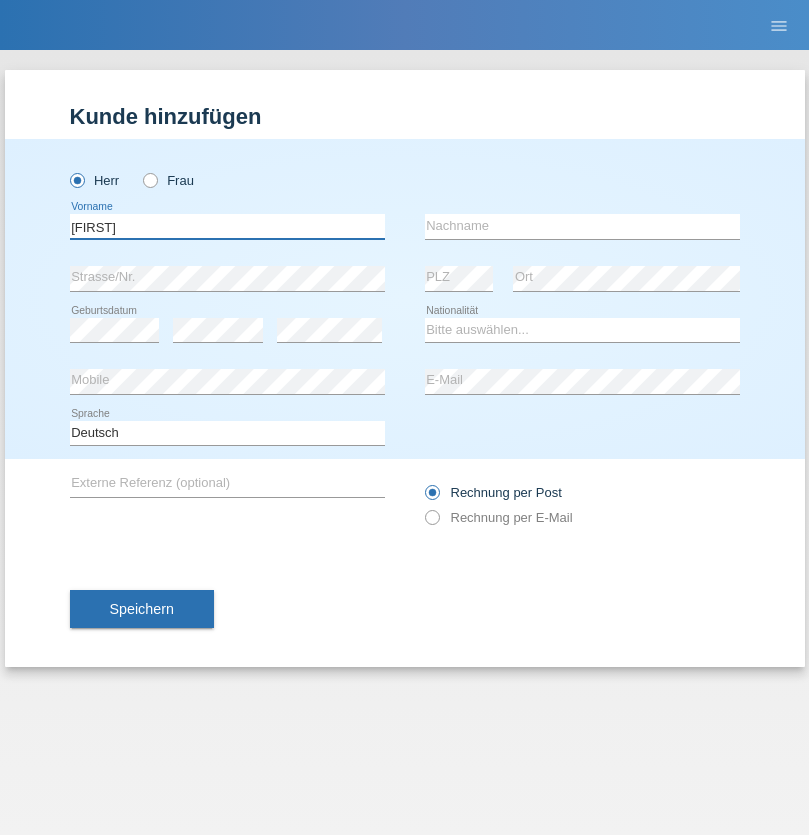type on "[FIRST]" 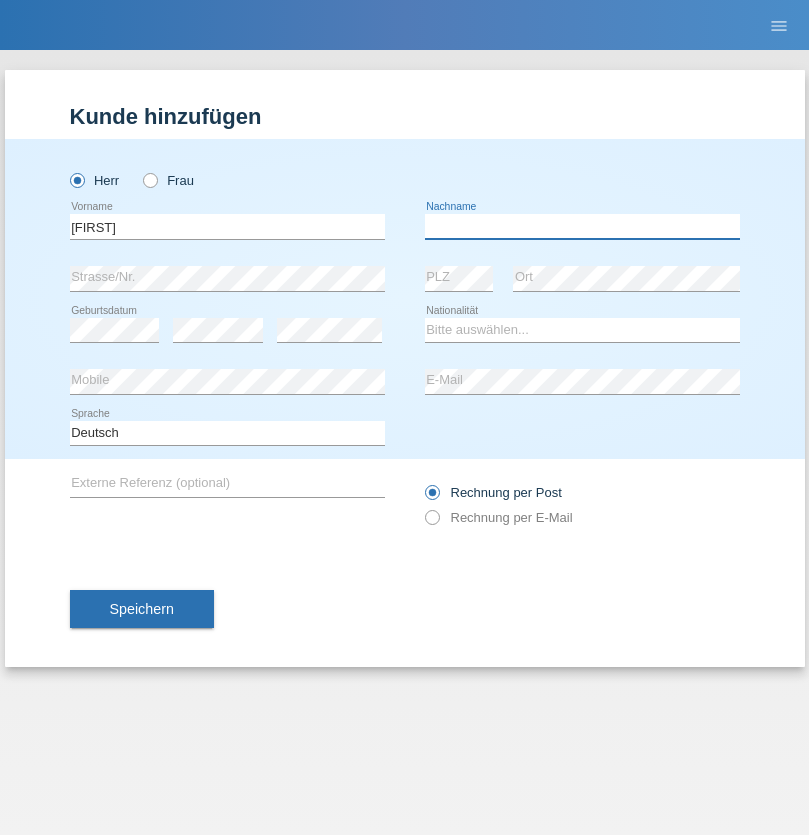 click at bounding box center (582, 226) 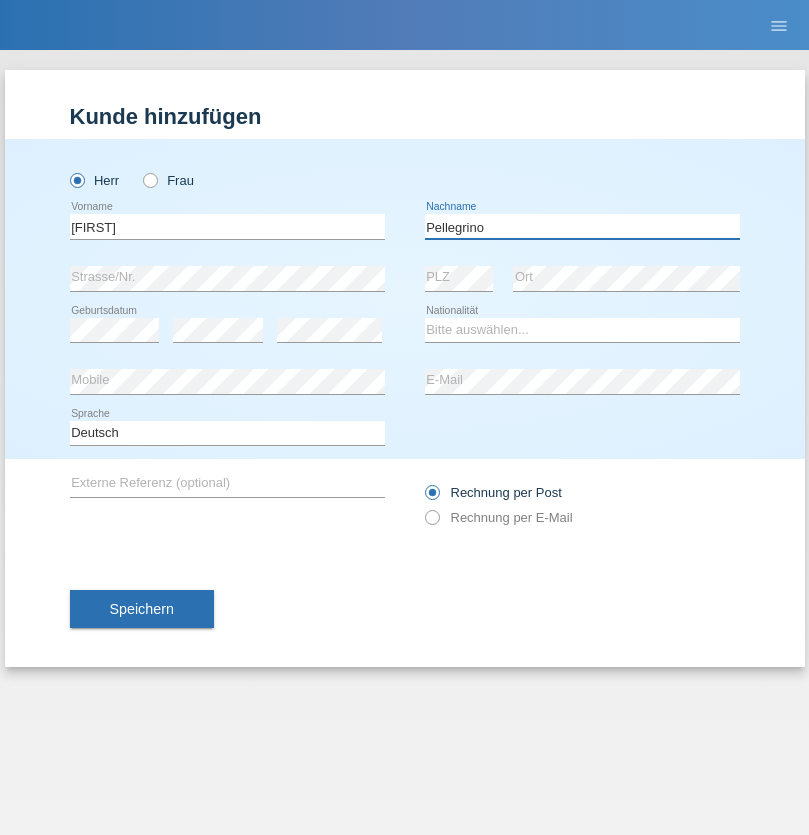 type on "Pellegrino" 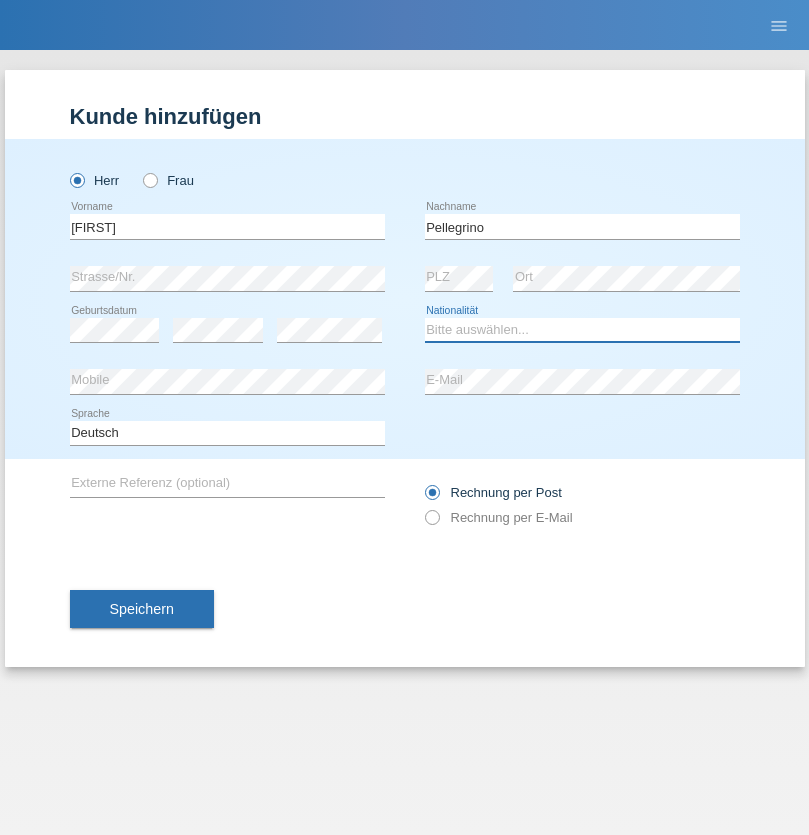 select on "IT" 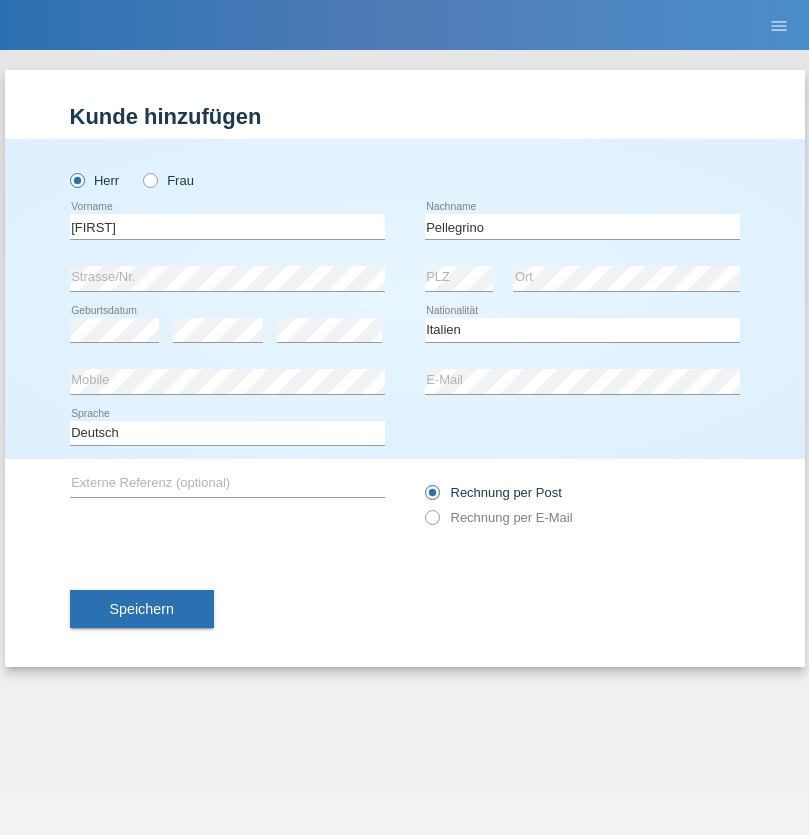 select on "C" 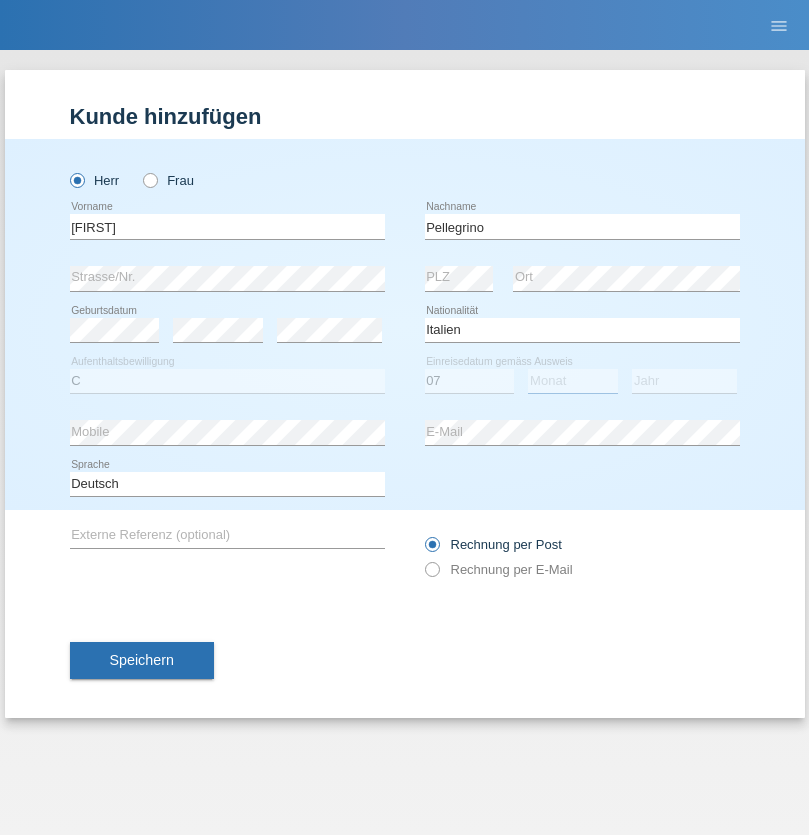 select on "07" 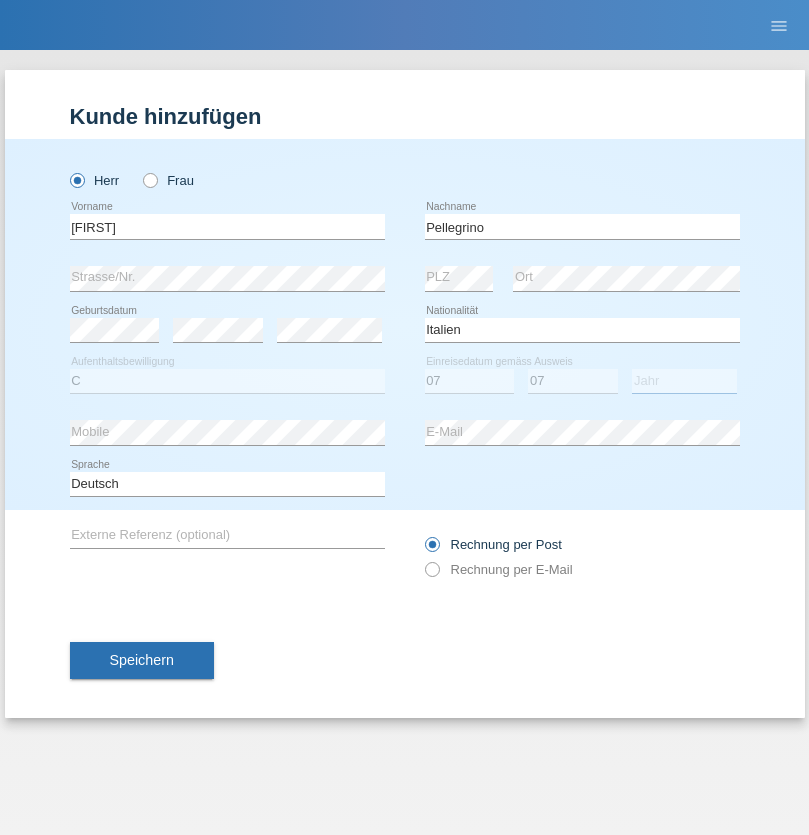 select on "2021" 